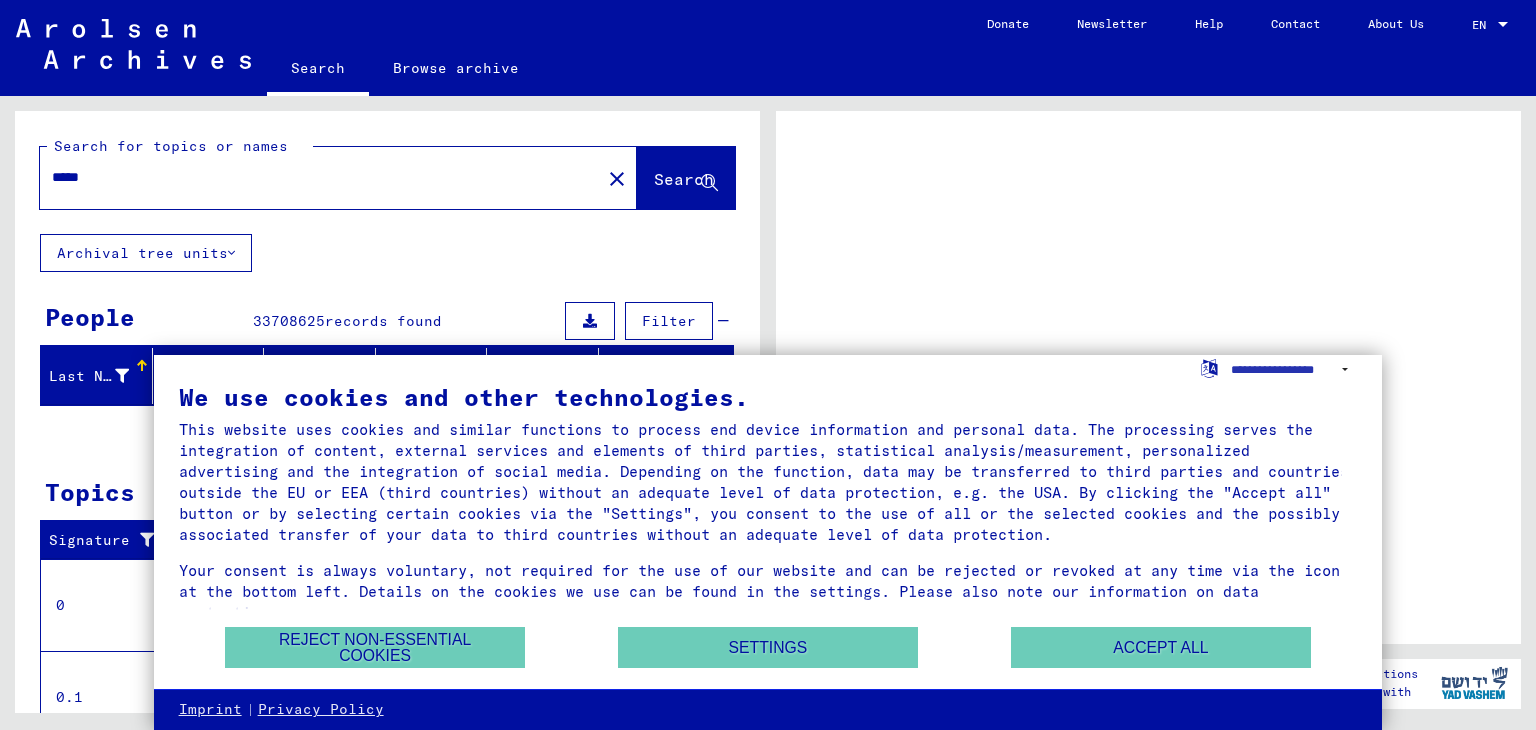 scroll, scrollTop: 0, scrollLeft: 0, axis: both 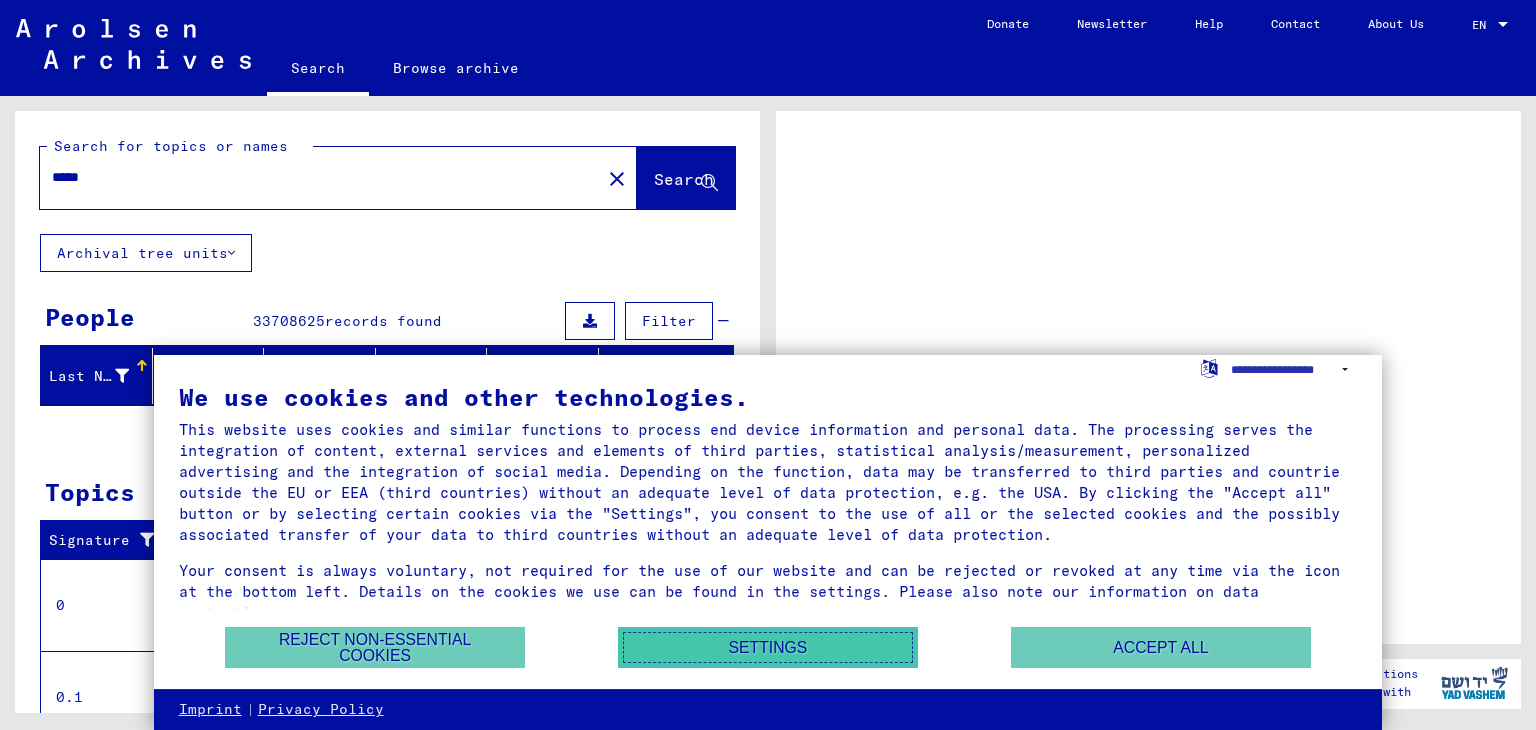 click on "Settings" at bounding box center (768, 647) 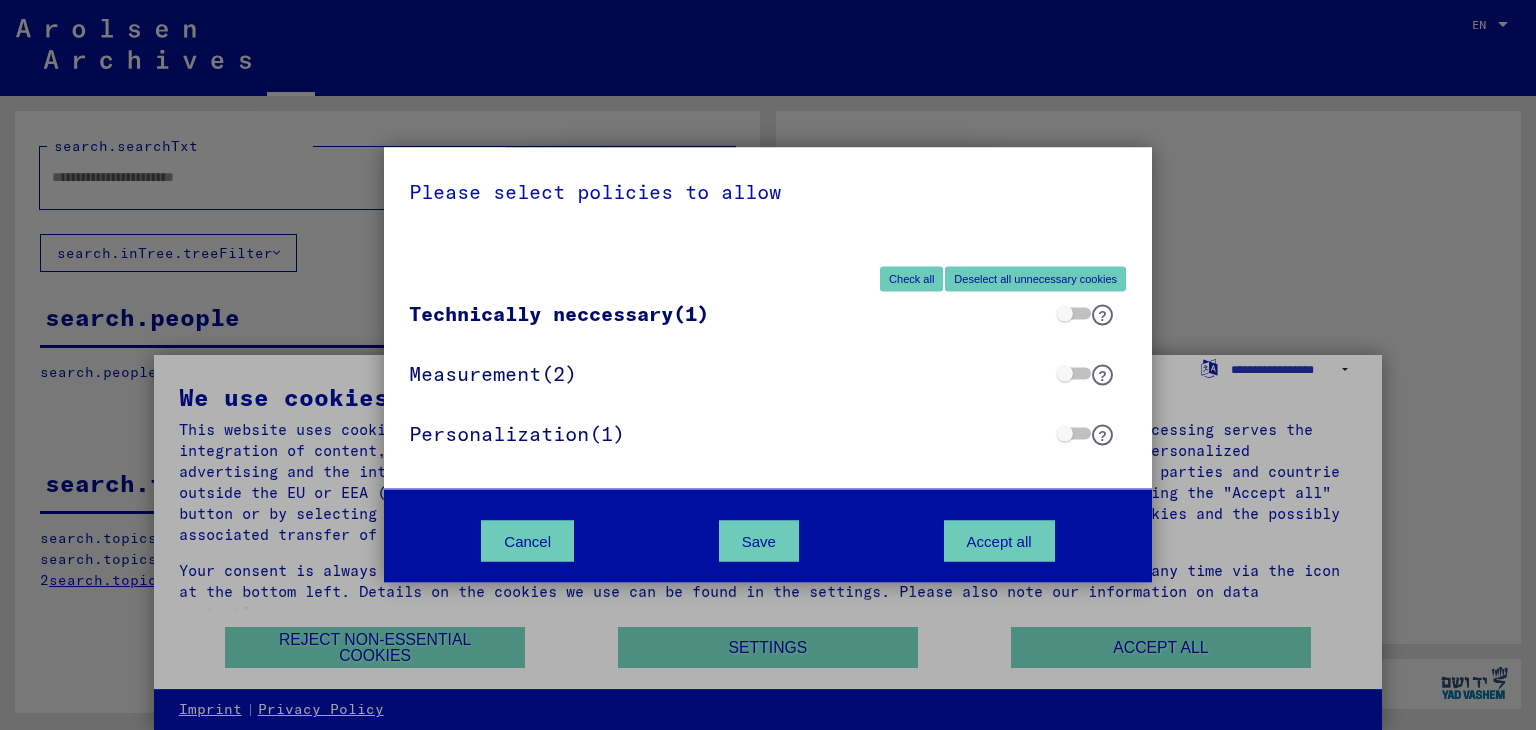 type on "*****" 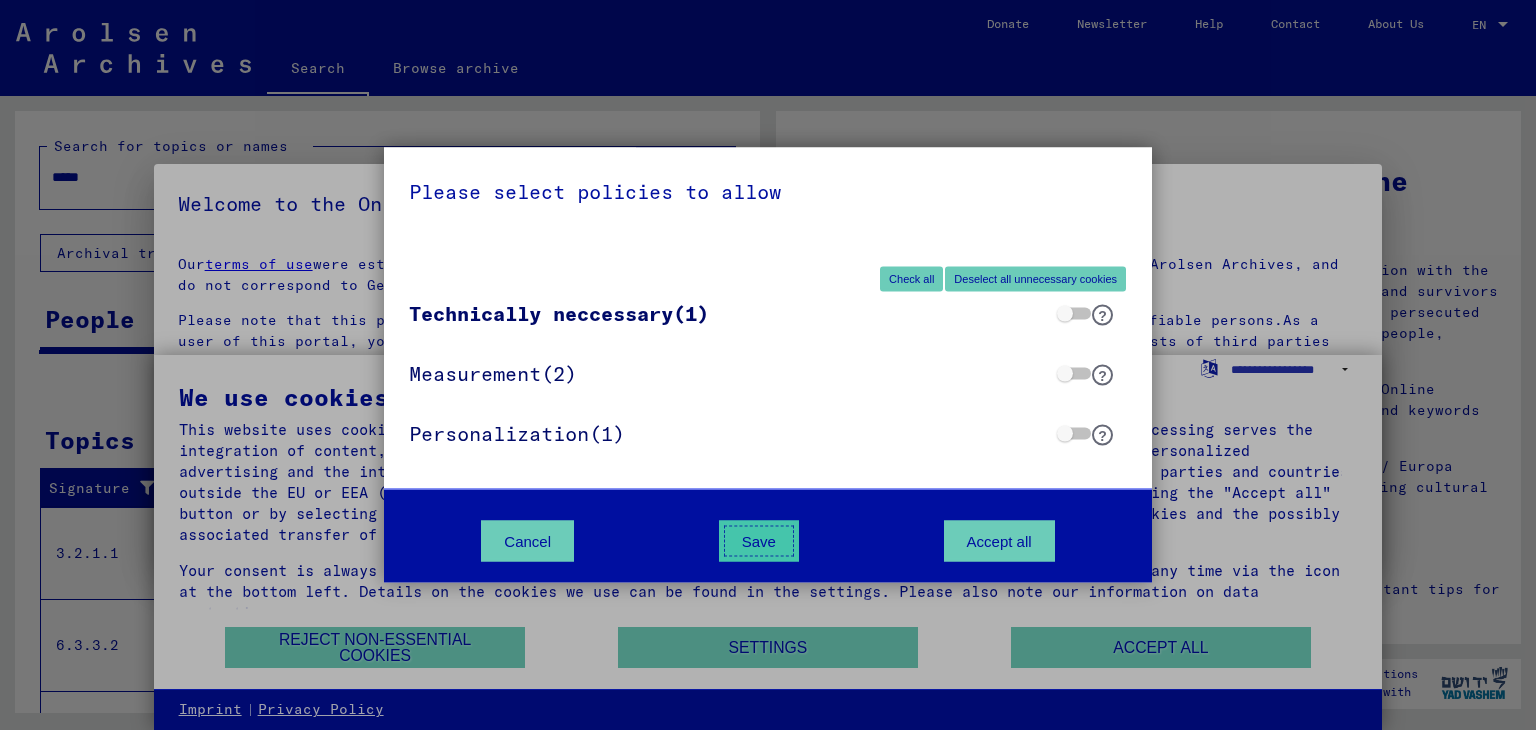 click on "Save" at bounding box center [759, 541] 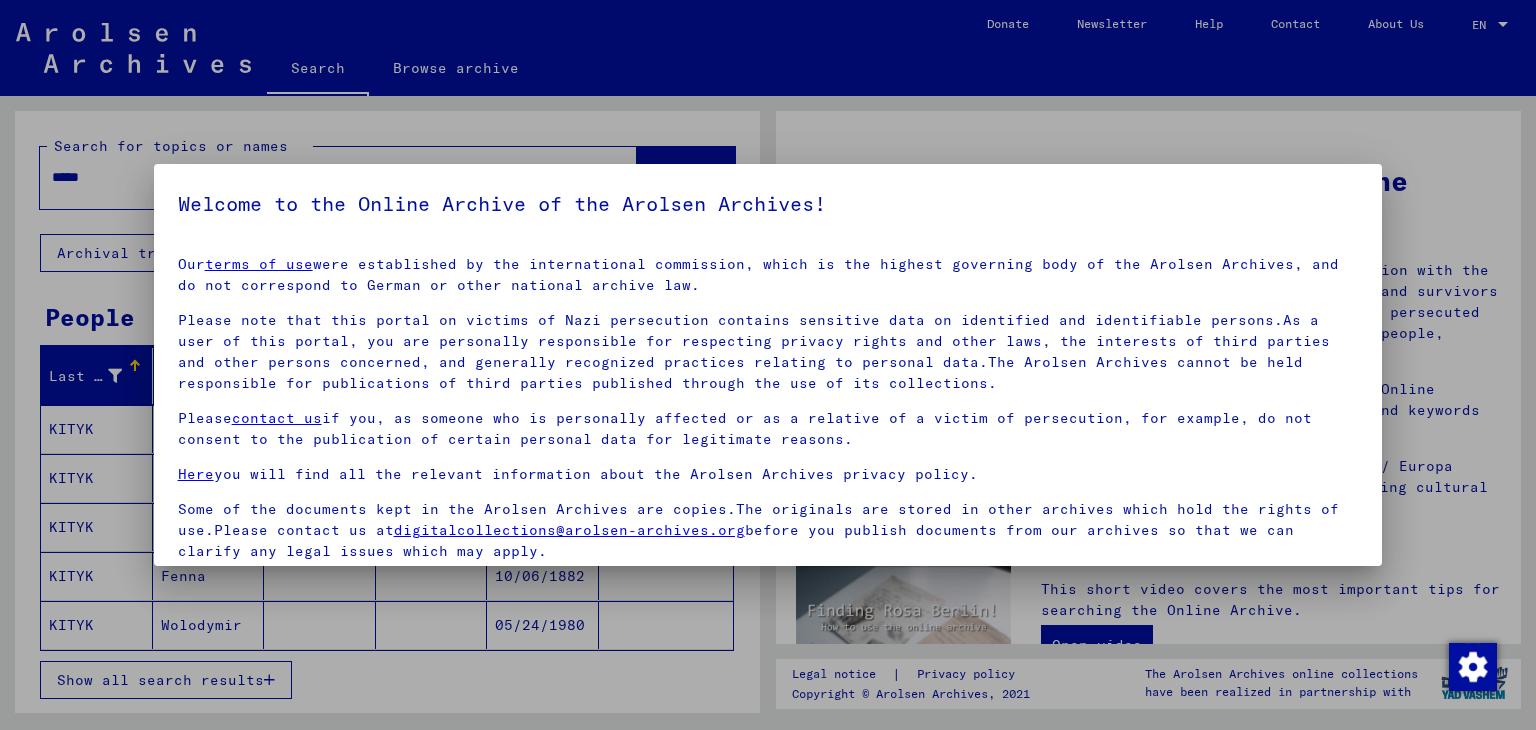 scroll, scrollTop: 154, scrollLeft: 0, axis: vertical 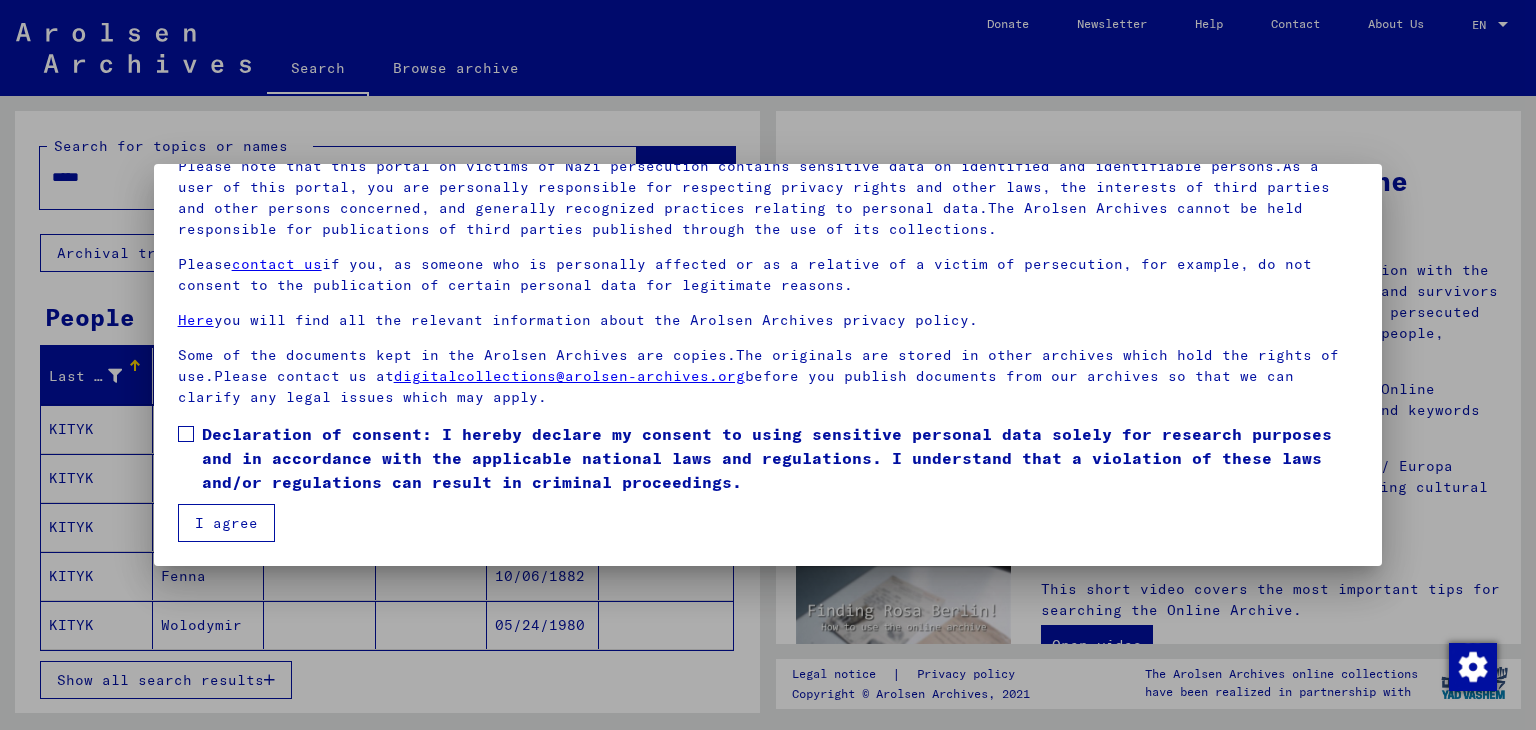 click on "I agree" at bounding box center [226, 523] 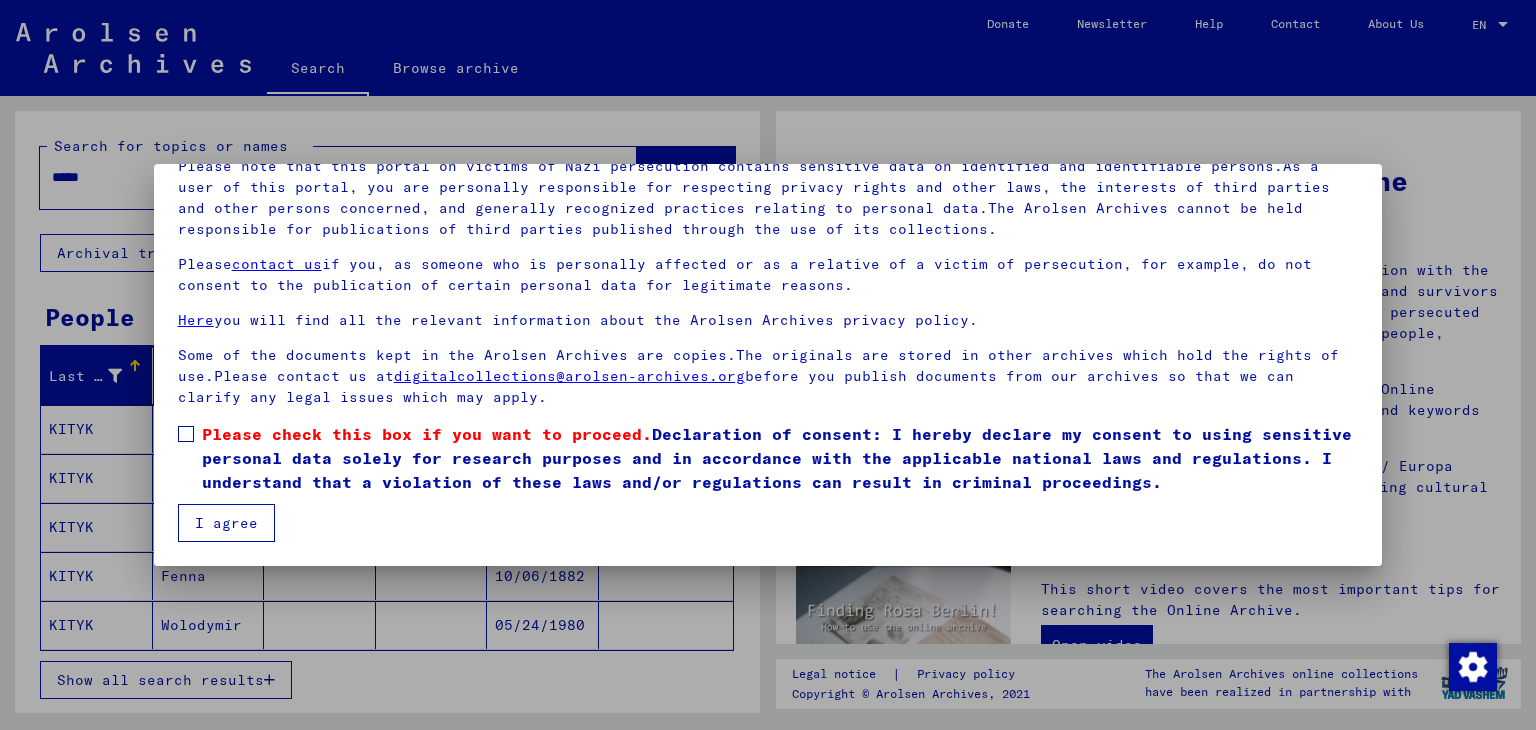 click at bounding box center (186, 434) 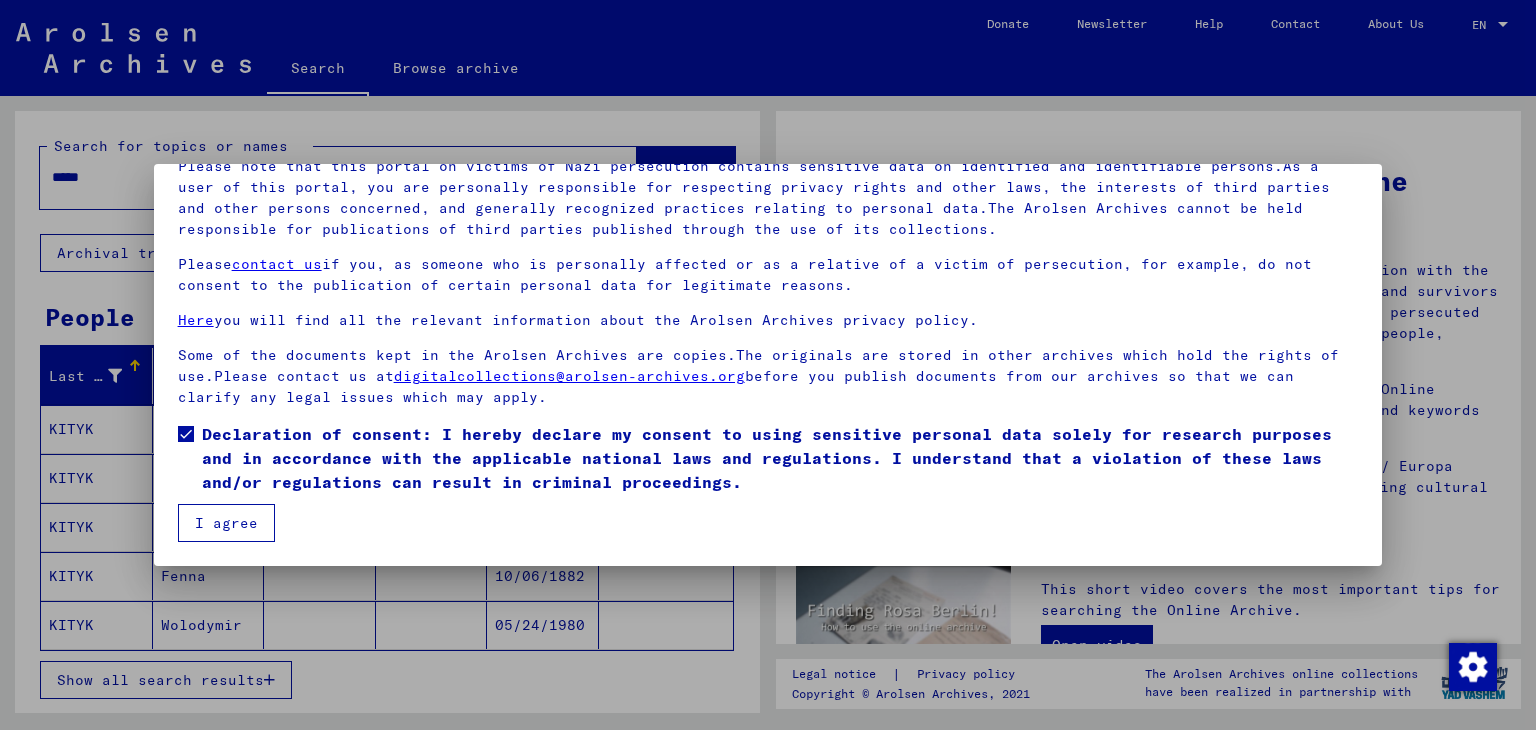 click on "I agree" at bounding box center (226, 523) 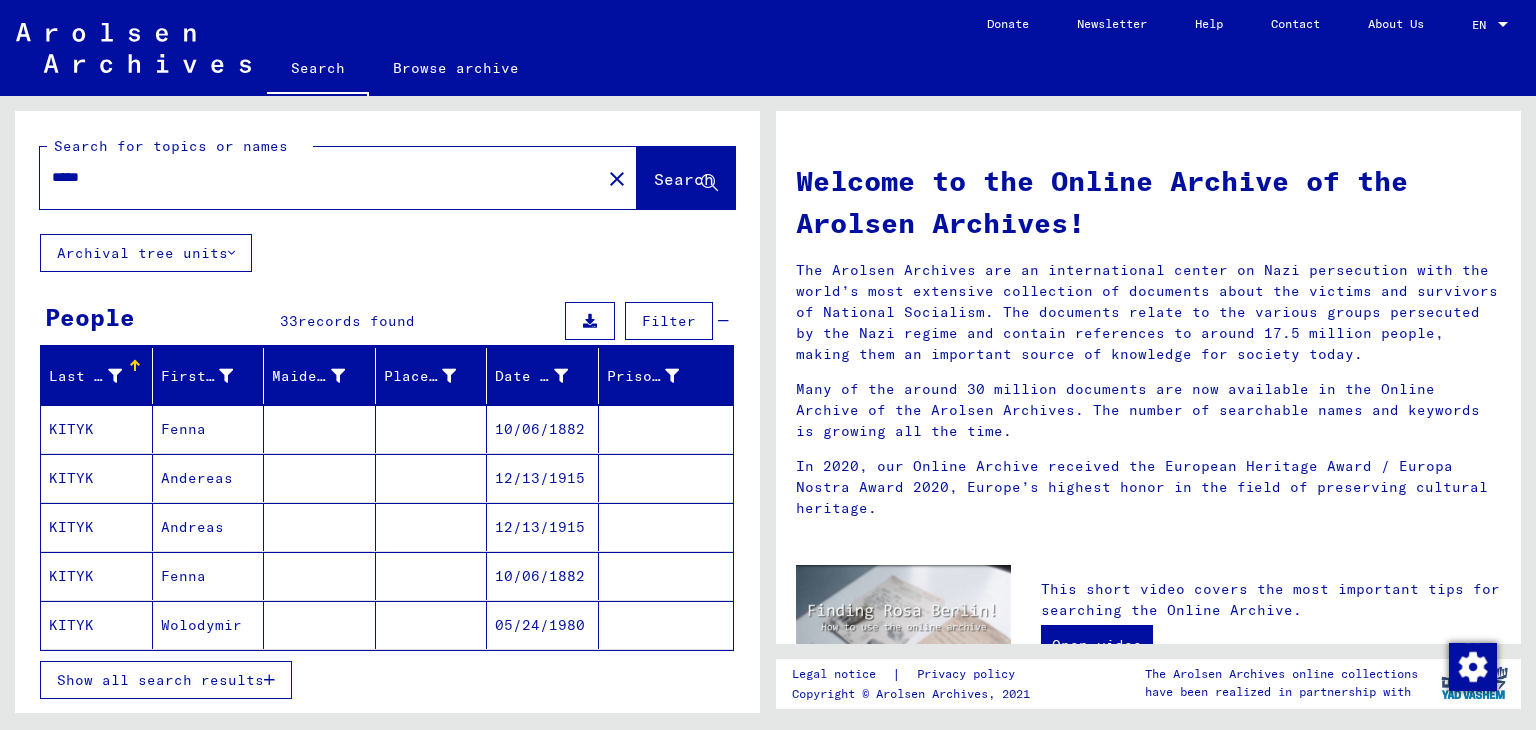 click on "Search" 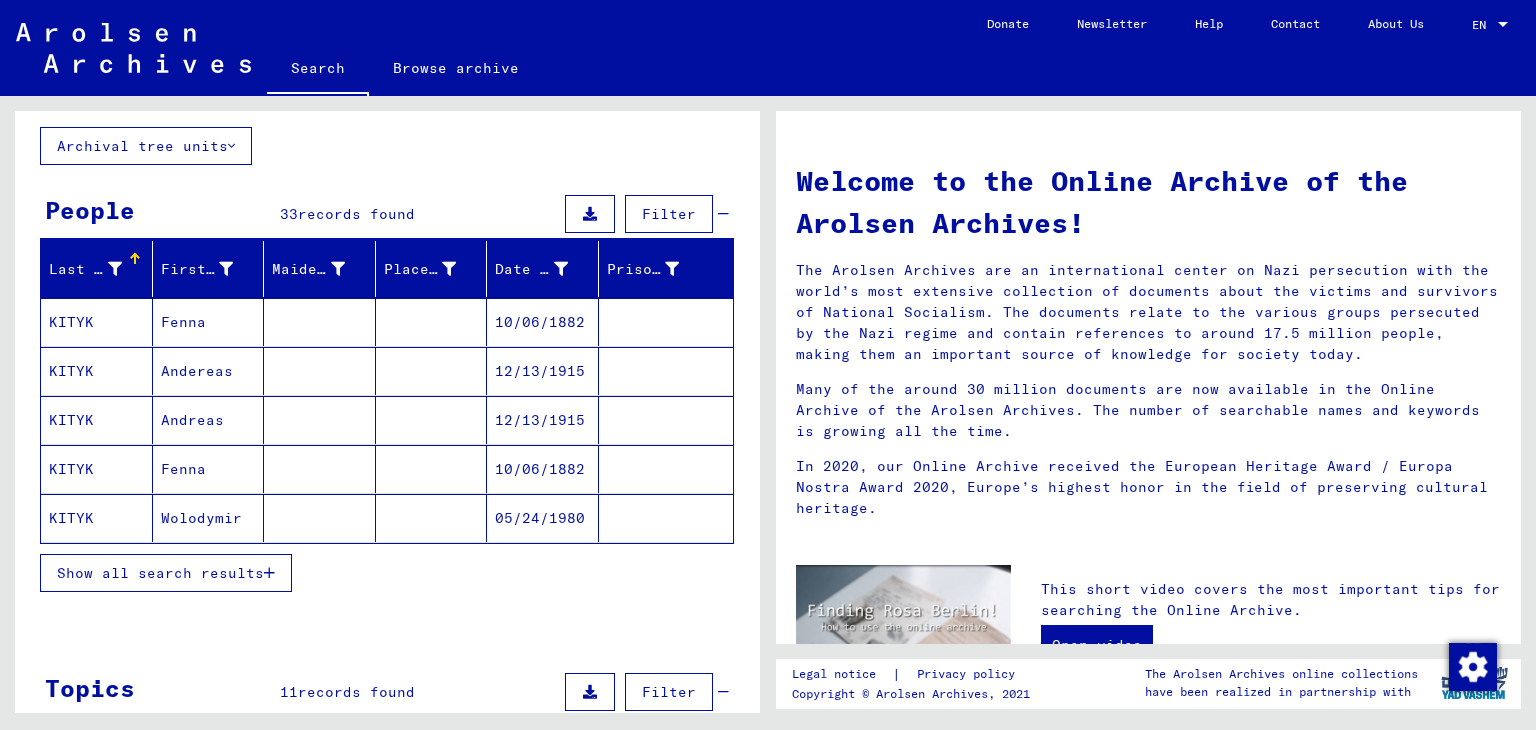 scroll, scrollTop: 111, scrollLeft: 0, axis: vertical 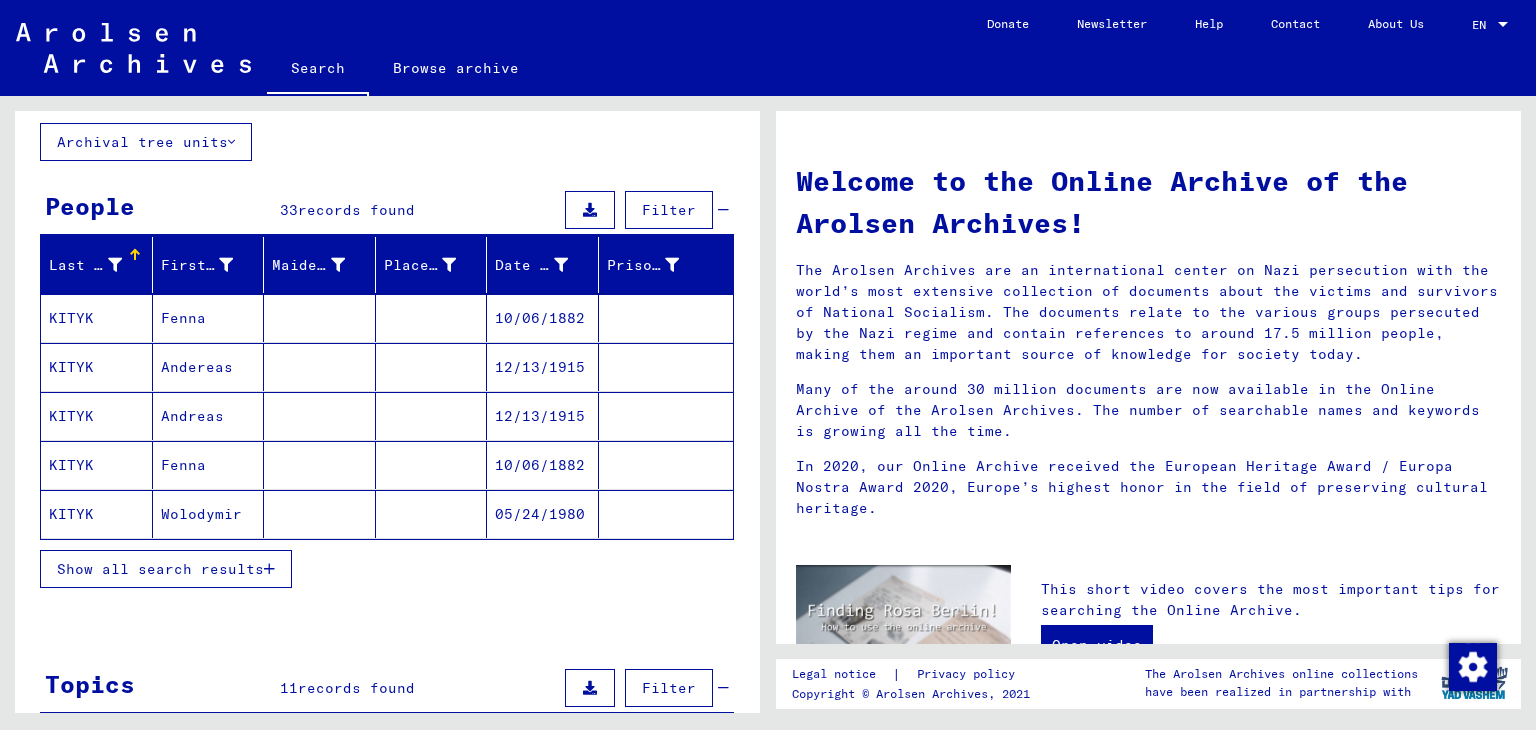 click on "Last Name   First Name   Maiden Name   Place of Birth   Date of Birth   Prisoner #   KITYK   Fenna         10/06/1882      KITYK   Andereas         12/13/1915      KITYK   Andreas         12/13/1915      KITYK   Fenna         10/06/1882      KITYK   Wolodymir         05/24/1980     Show all search results  Signature Last Name First Name Maiden Name Place of Birth Date of Birth Prisoner # Father (adoptive father) Mother (adoptive mother) Religion Nationality Occupaton Place of incarceration Date of decease Last residence Last residence (Country) Last residence (District) Last residence (Province) Last residence (Town) Last residence (Part of town) Last residence (Street) Last residence (House number) 3.1.1.1 - Names in "phonetical" order from KA KITYK Fenna 10/06/1882 3.1.1.1 - Names in "phonetical" order from KA KITYK Andereas 12/13/1915 3.1.1.1 - Names in "phonetical" order from KA KITYK Andreas 12/13/1915 3.1.1.1 - Names in "phonetical" order from KA KITYK Fenna 10/06/1882 KITYK Wolodymir 05/24/1980 KITYK" at bounding box center [387, 425] 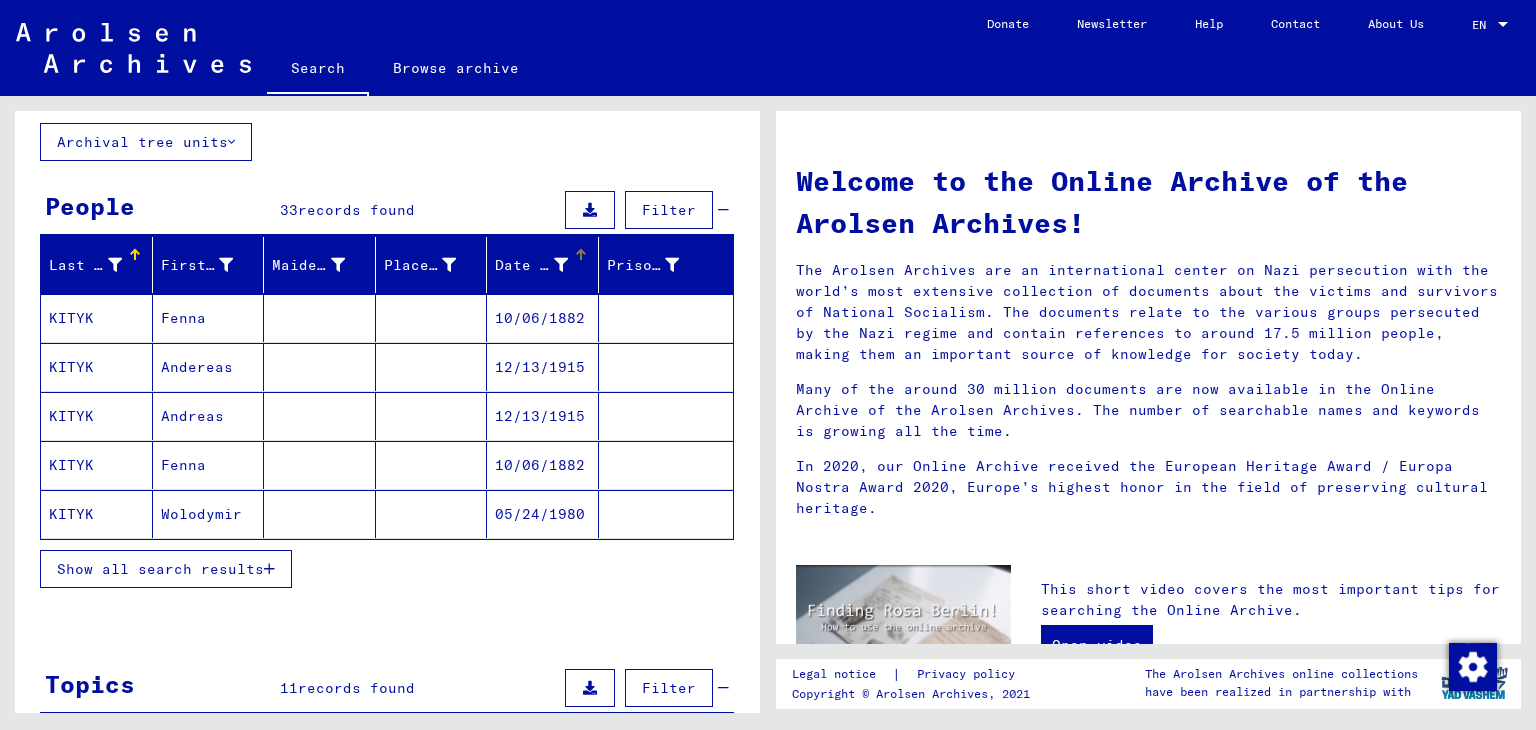 click at bounding box center (561, 265) 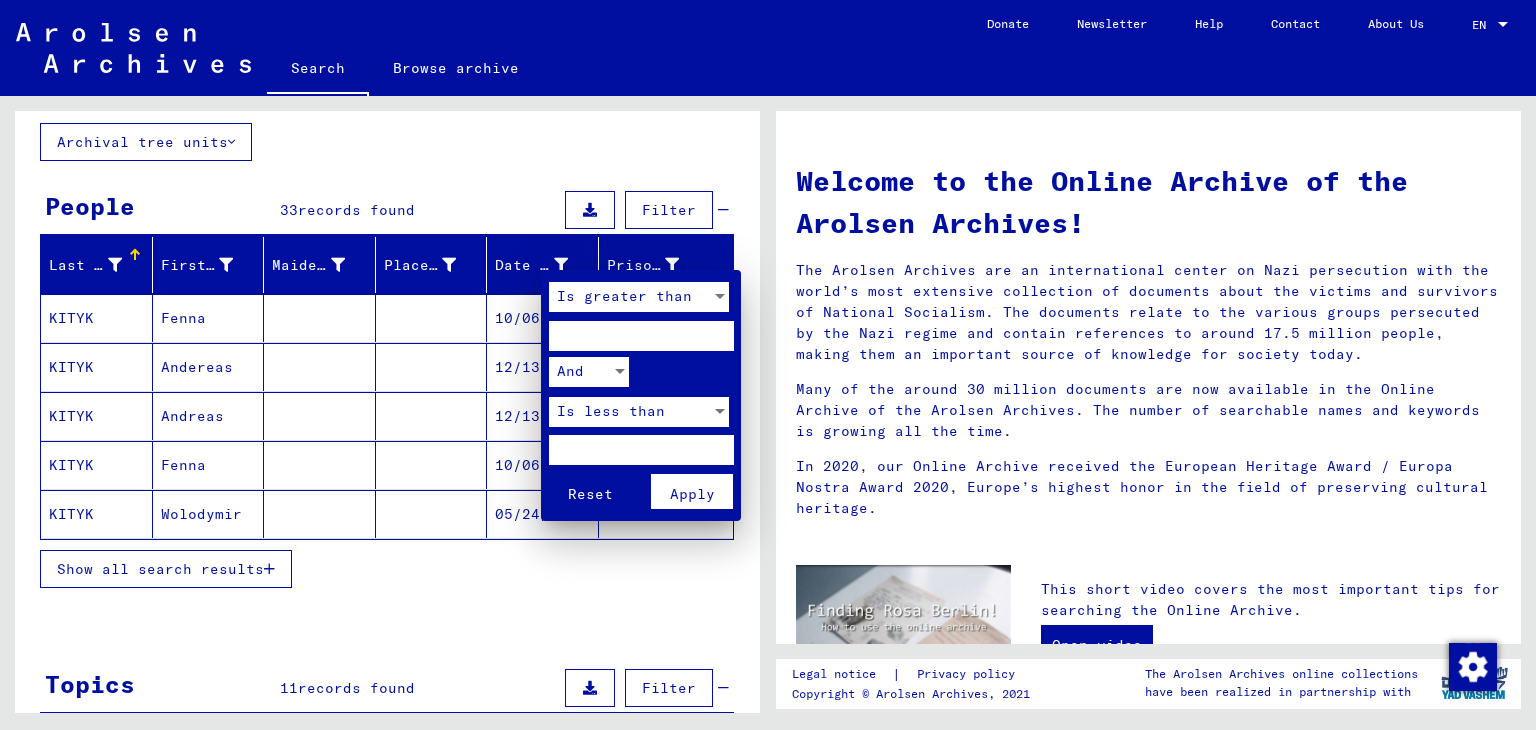 click at bounding box center (768, 365) 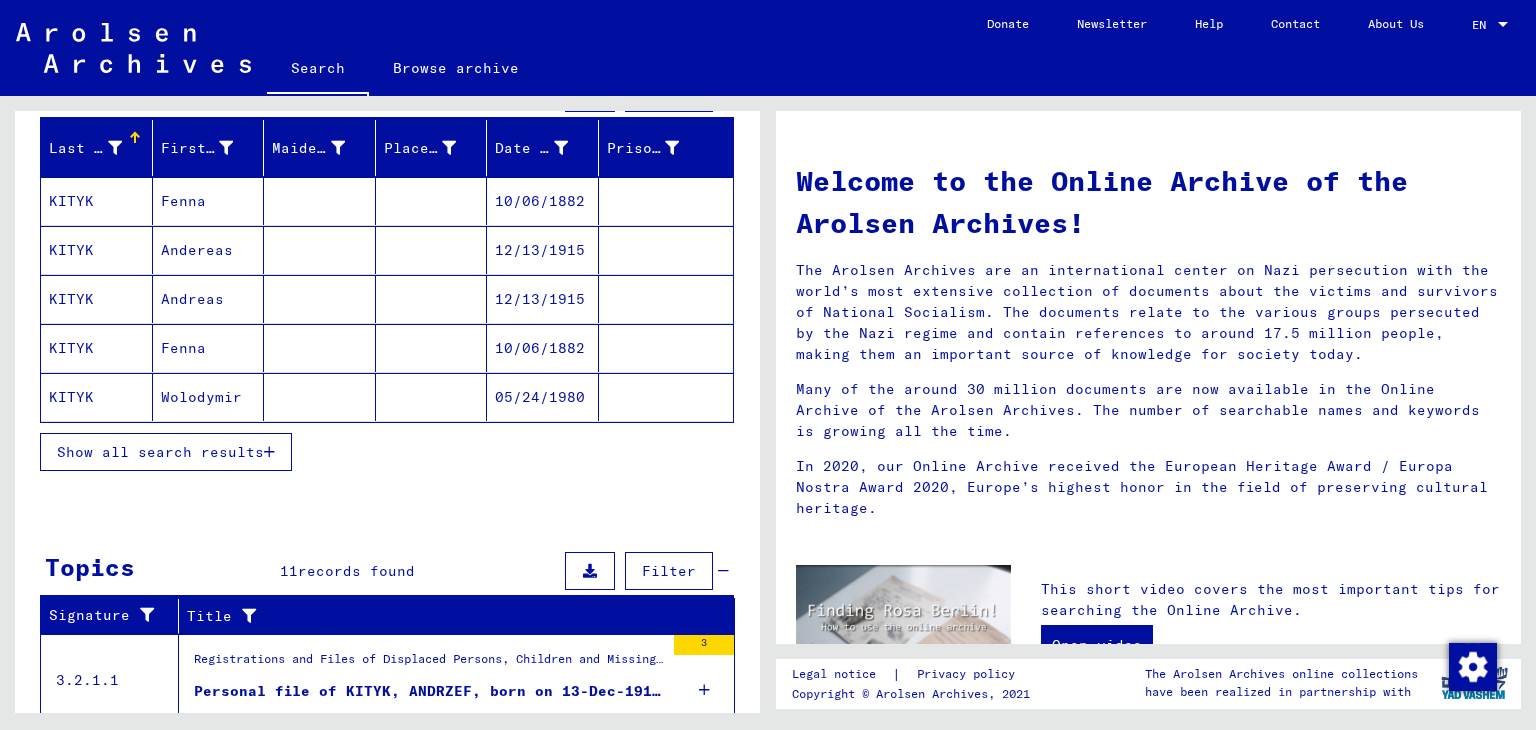 scroll, scrollTop: 230, scrollLeft: 0, axis: vertical 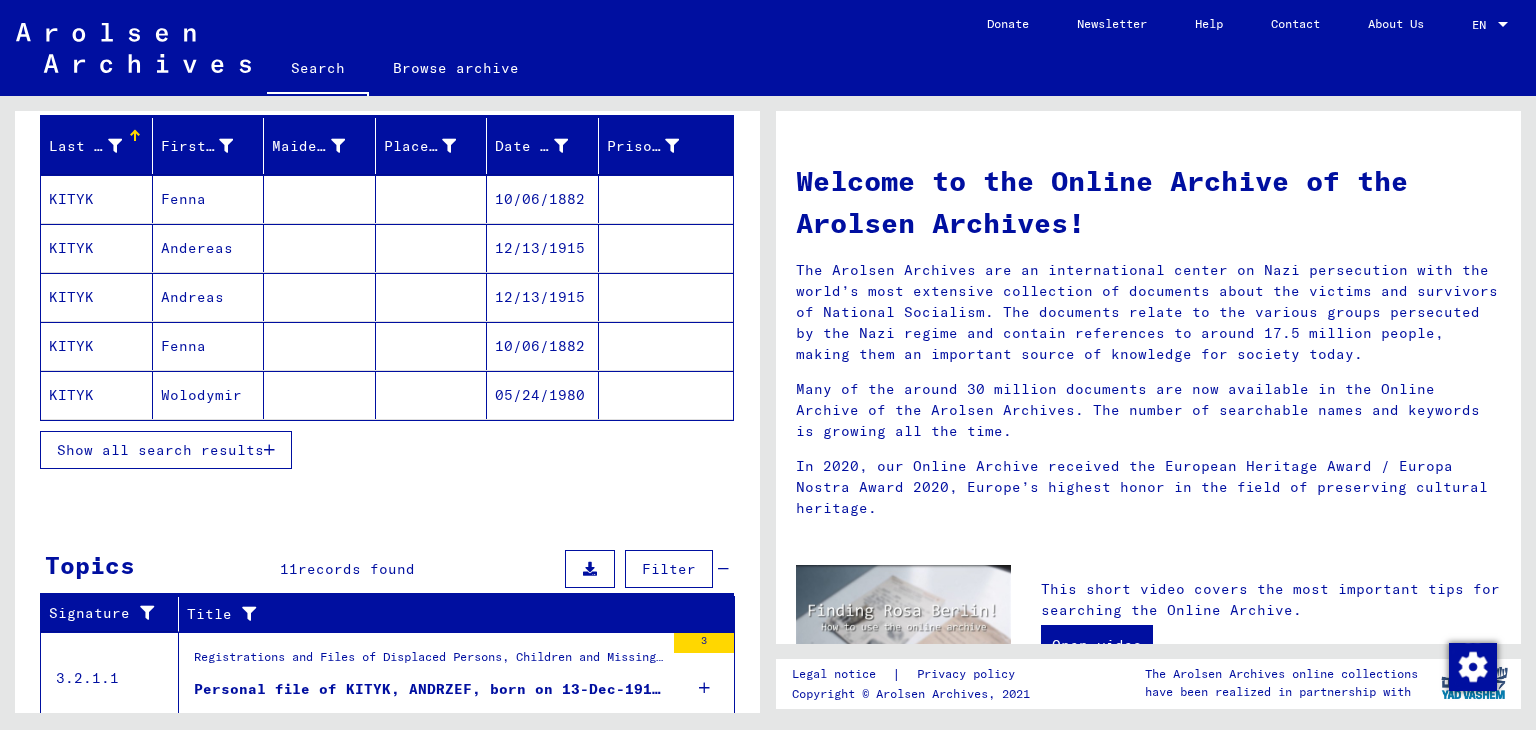 click on "Wolodymir" 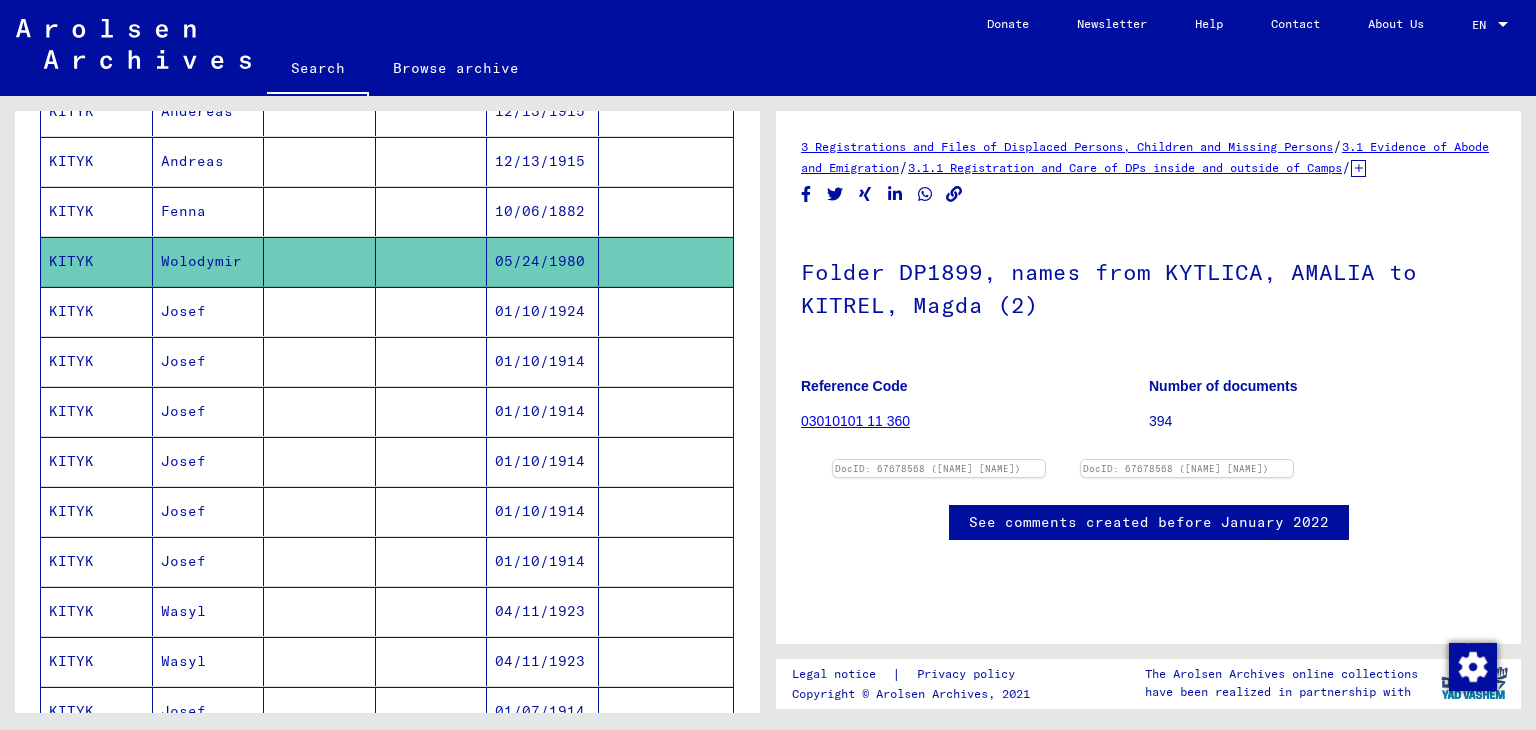scroll, scrollTop: 370, scrollLeft: 0, axis: vertical 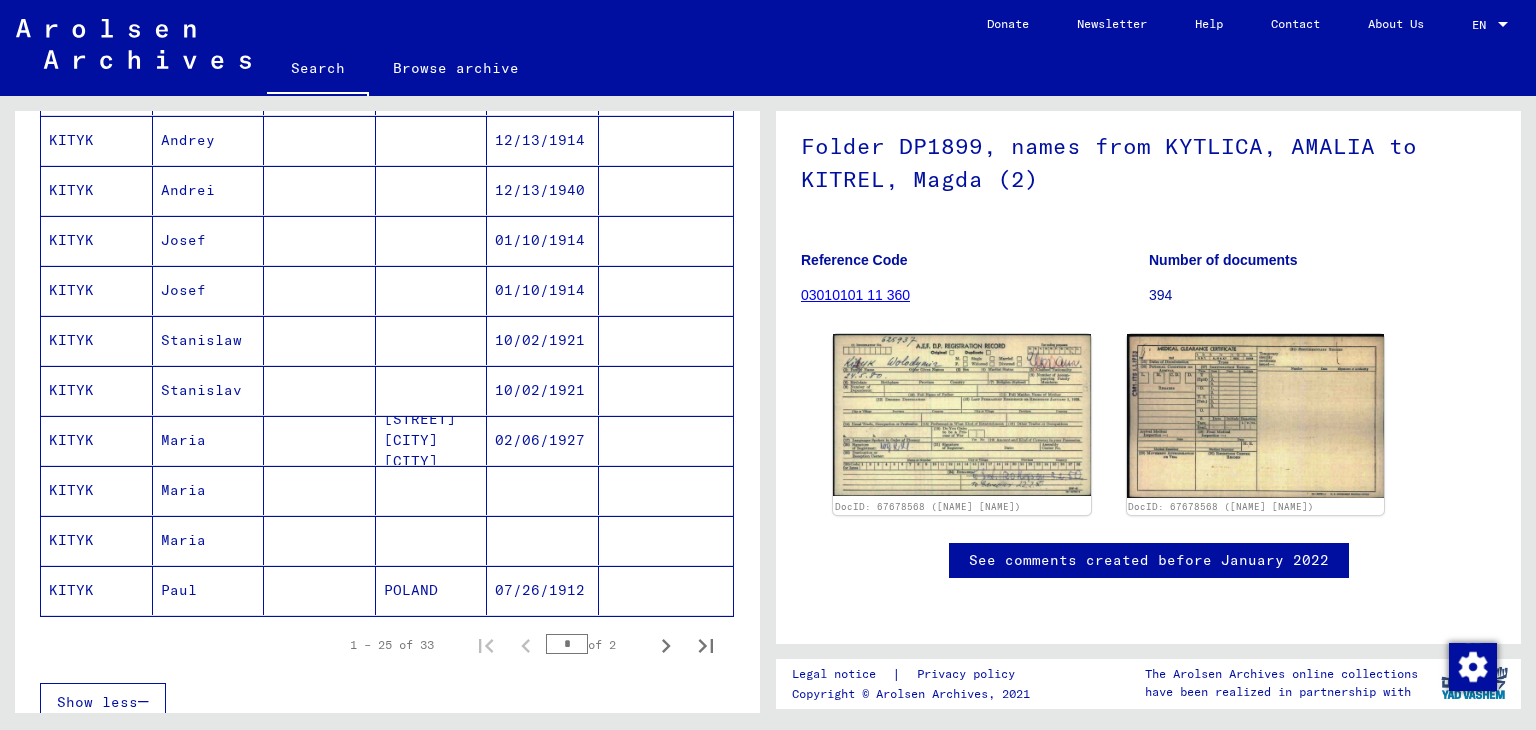 click on "See comments created before January 2022" 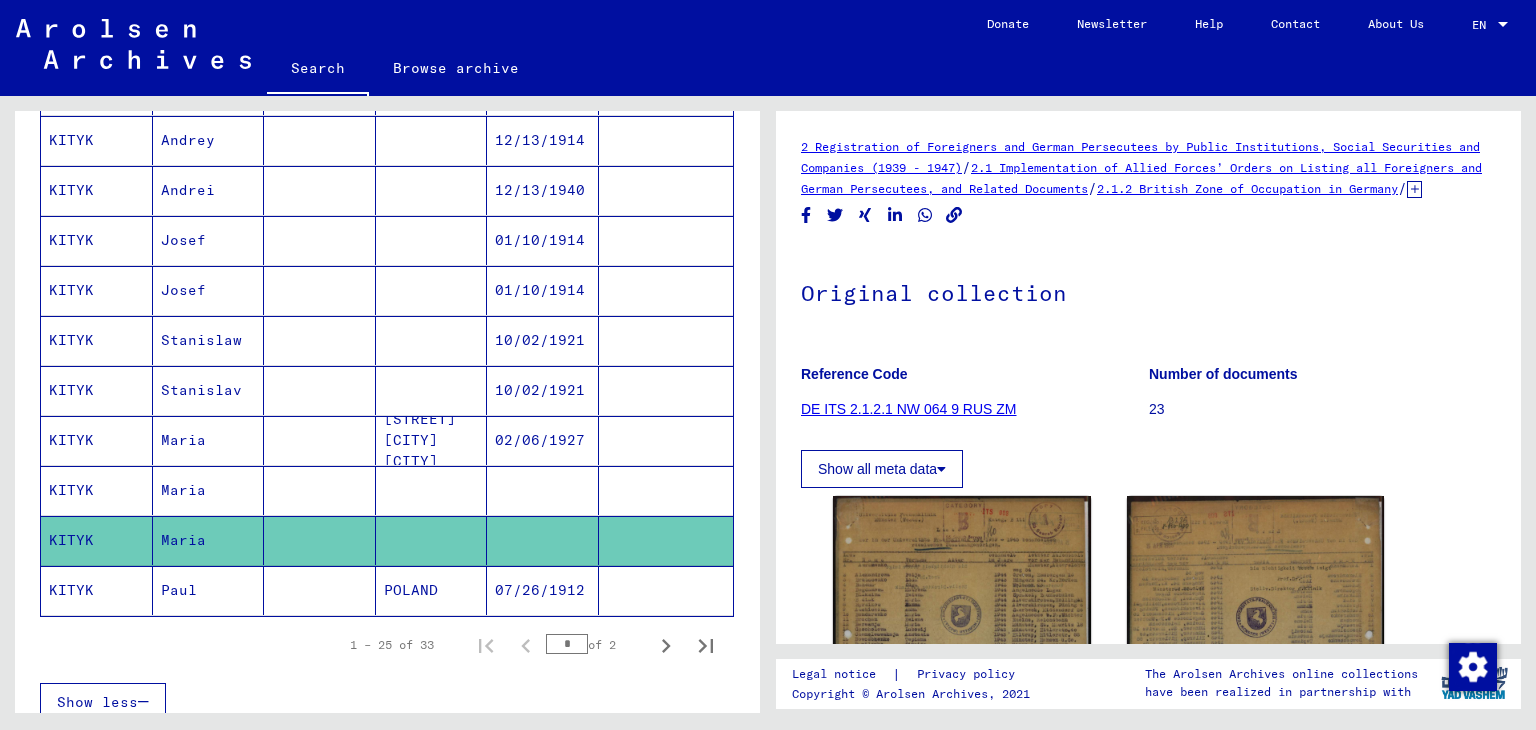 scroll, scrollTop: 0, scrollLeft: 0, axis: both 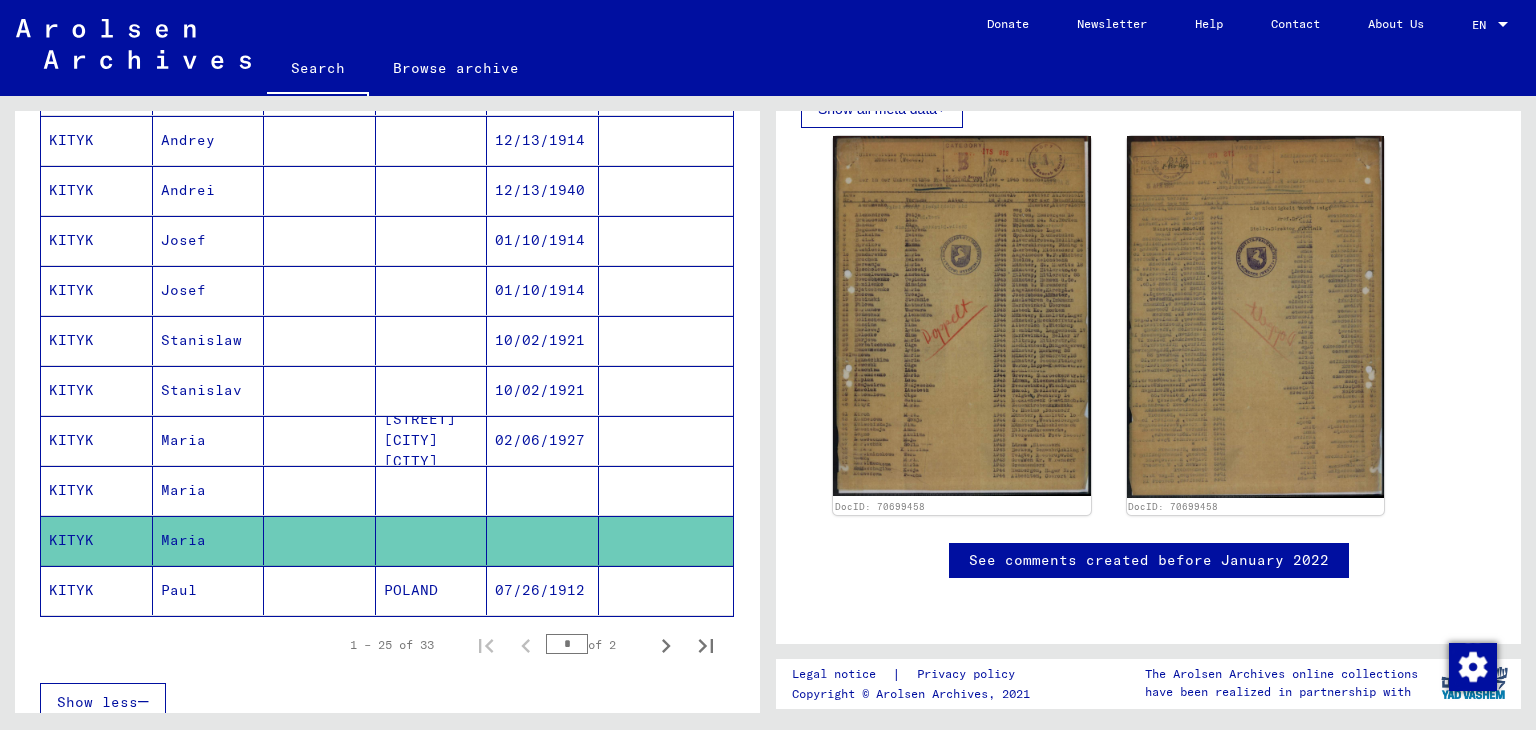 click at bounding box center [320, 540] 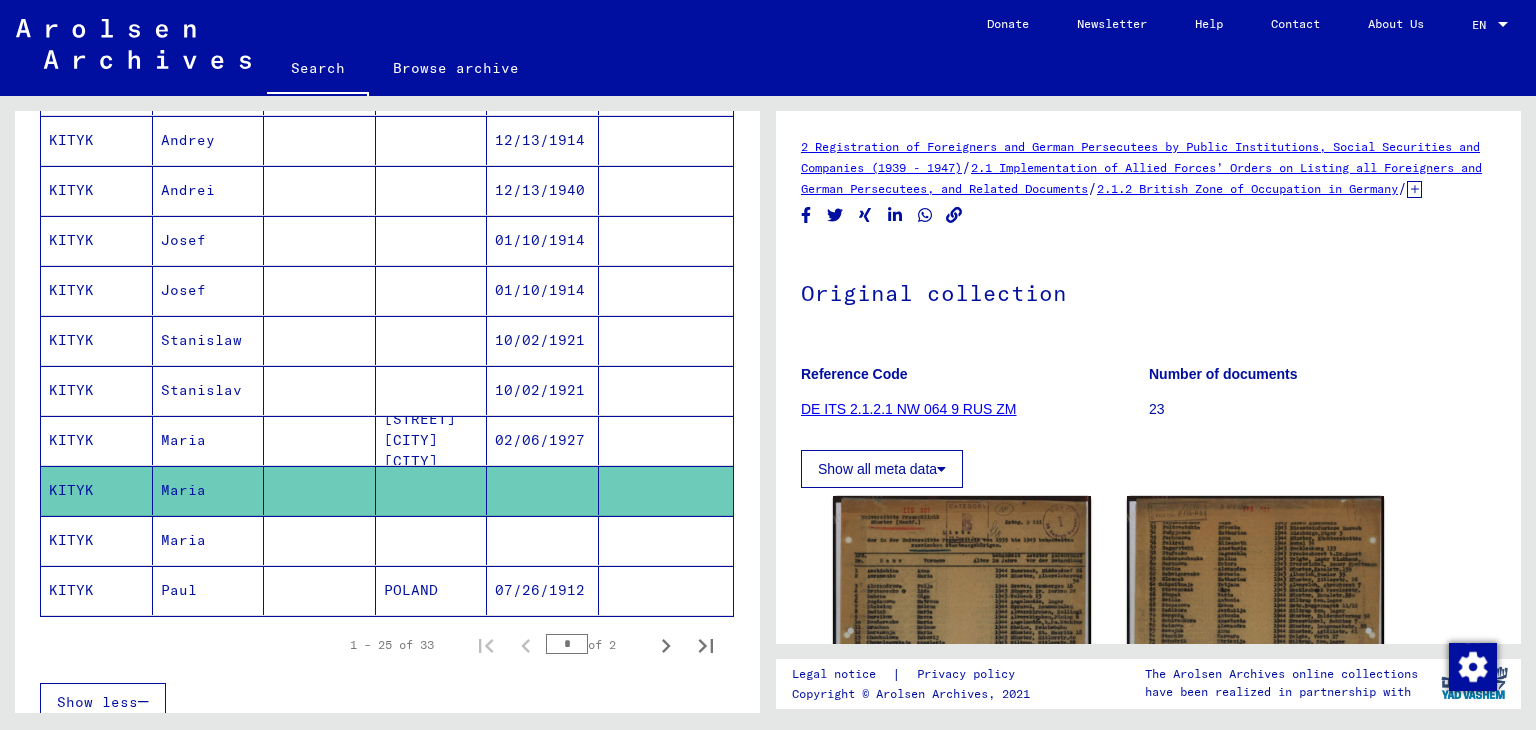 scroll, scrollTop: 0, scrollLeft: 0, axis: both 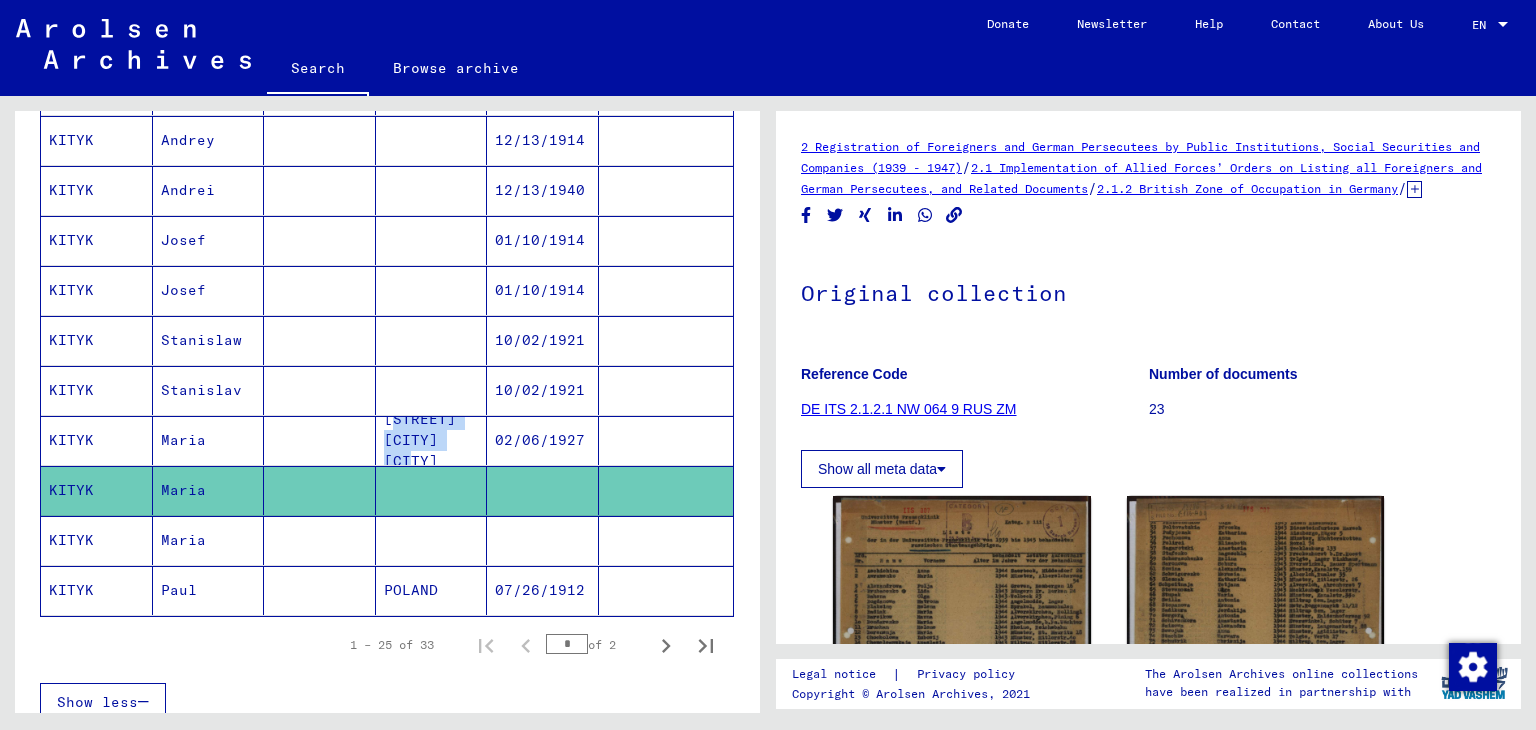 drag, startPoint x: 458, startPoint y: 441, endPoint x: 375, endPoint y: 420, distance: 85.61542 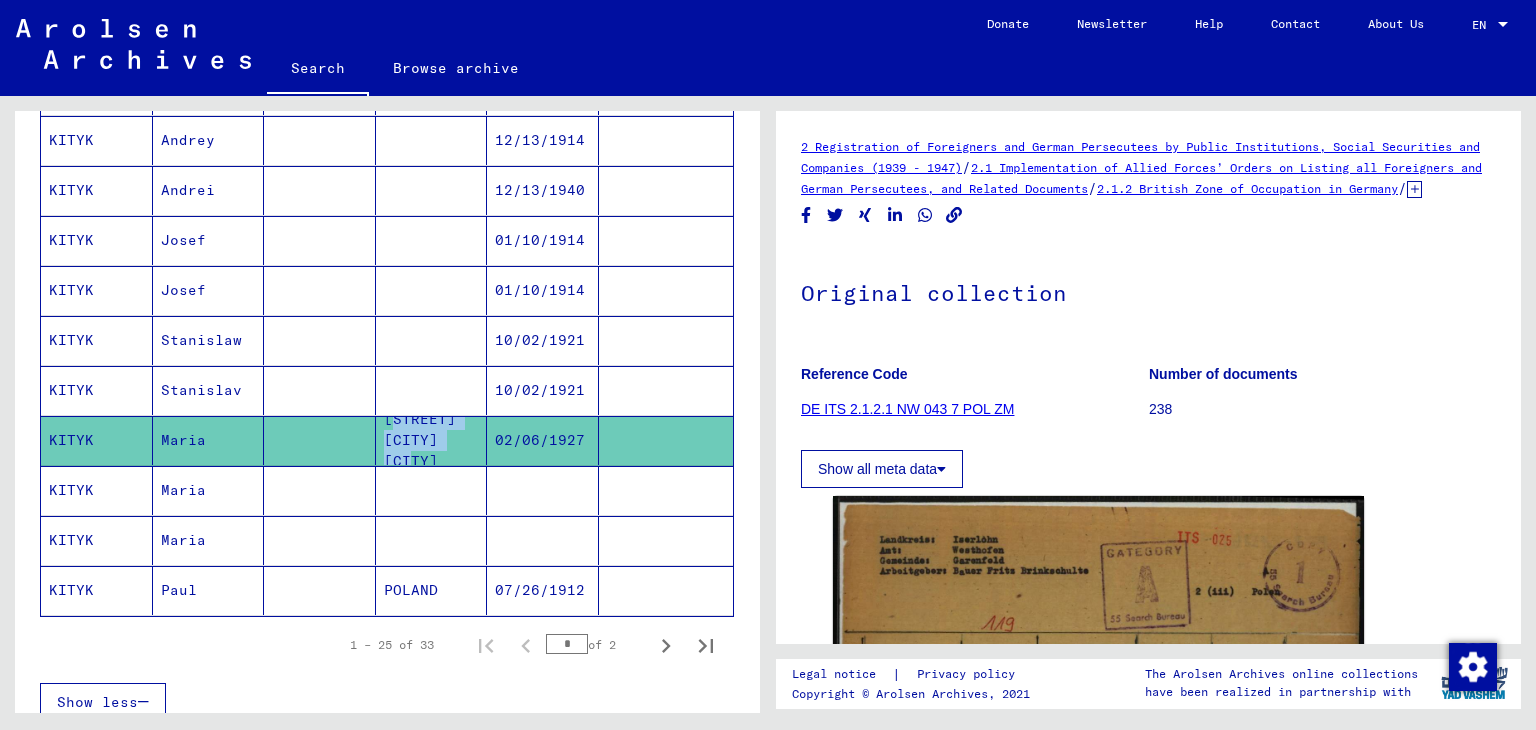 scroll, scrollTop: 0, scrollLeft: 0, axis: both 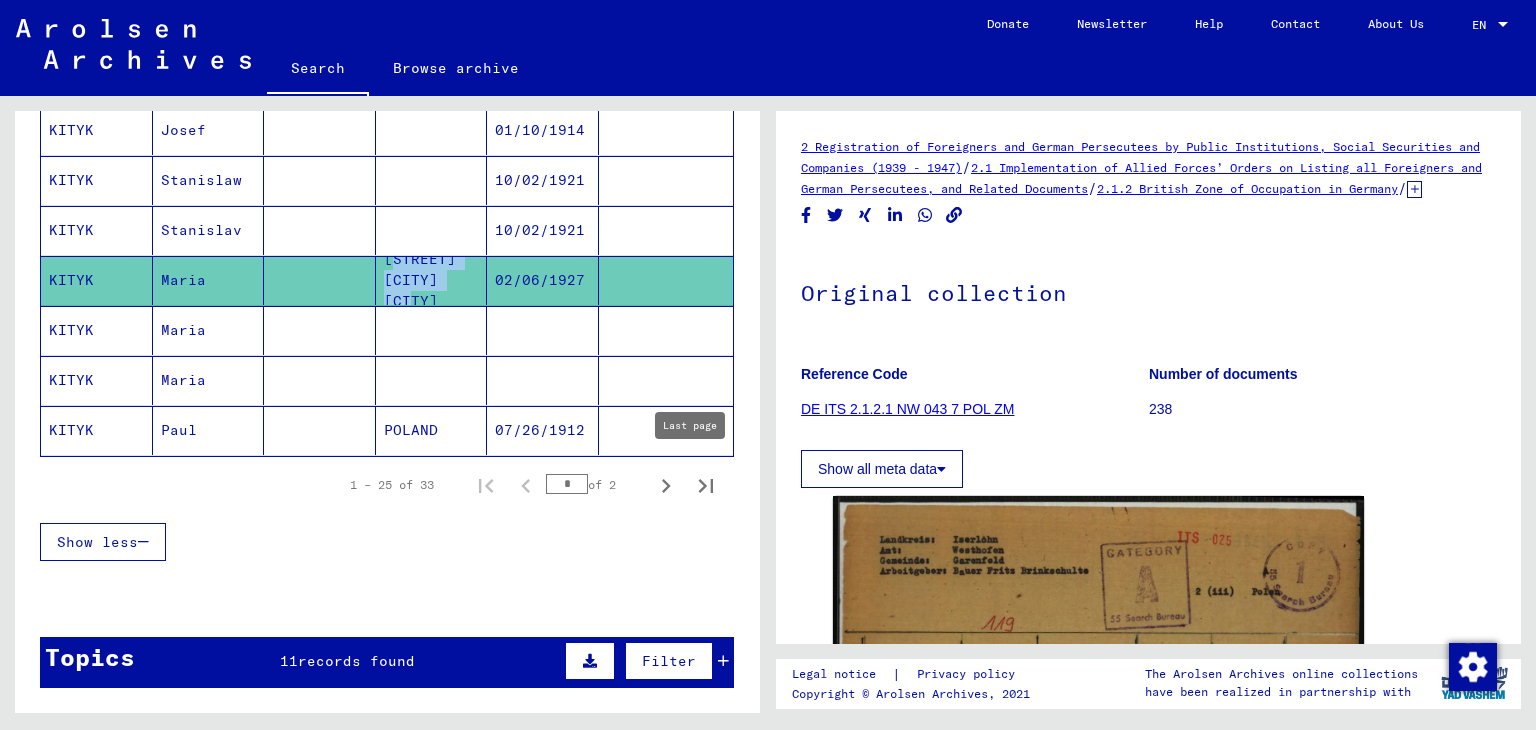 click 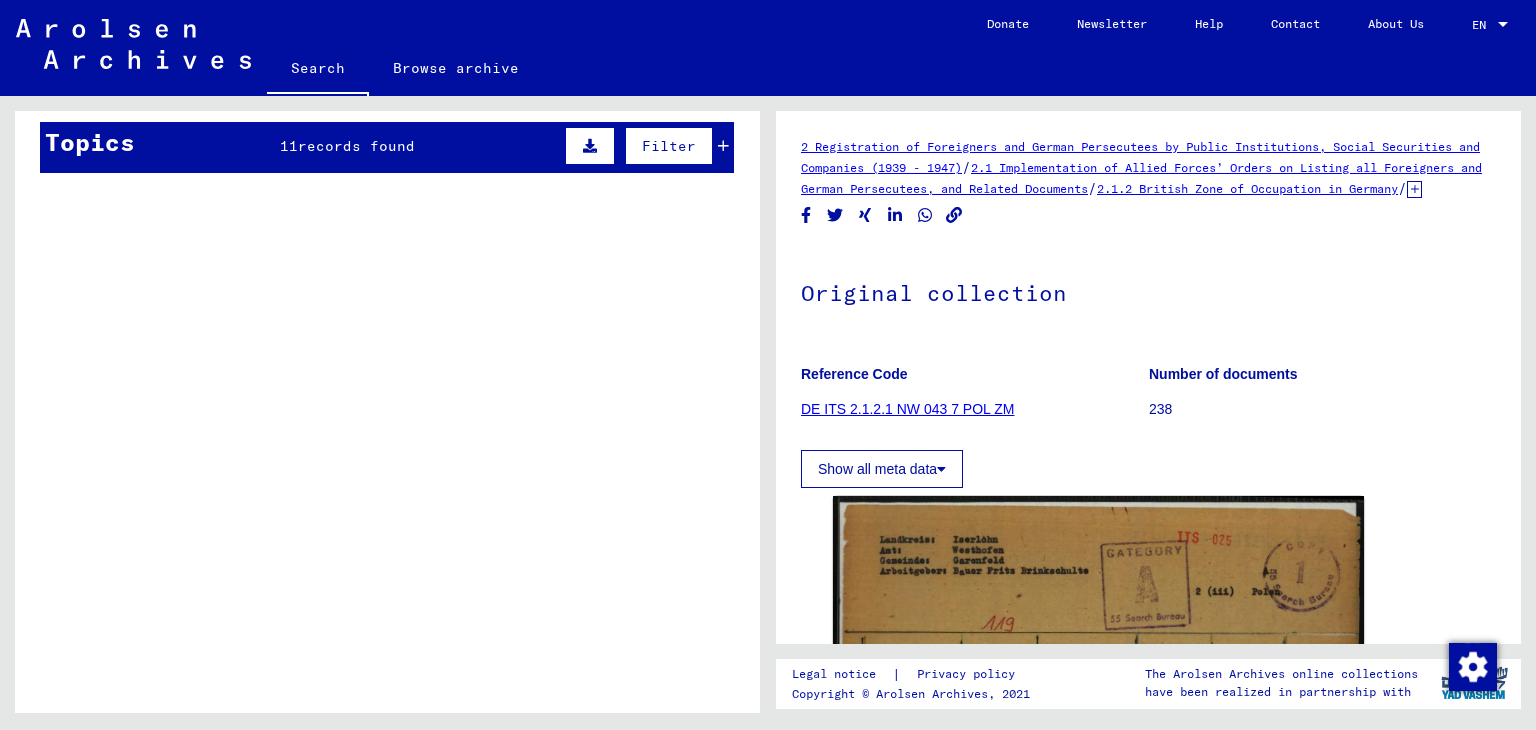 scroll, scrollTop: 855, scrollLeft: 0, axis: vertical 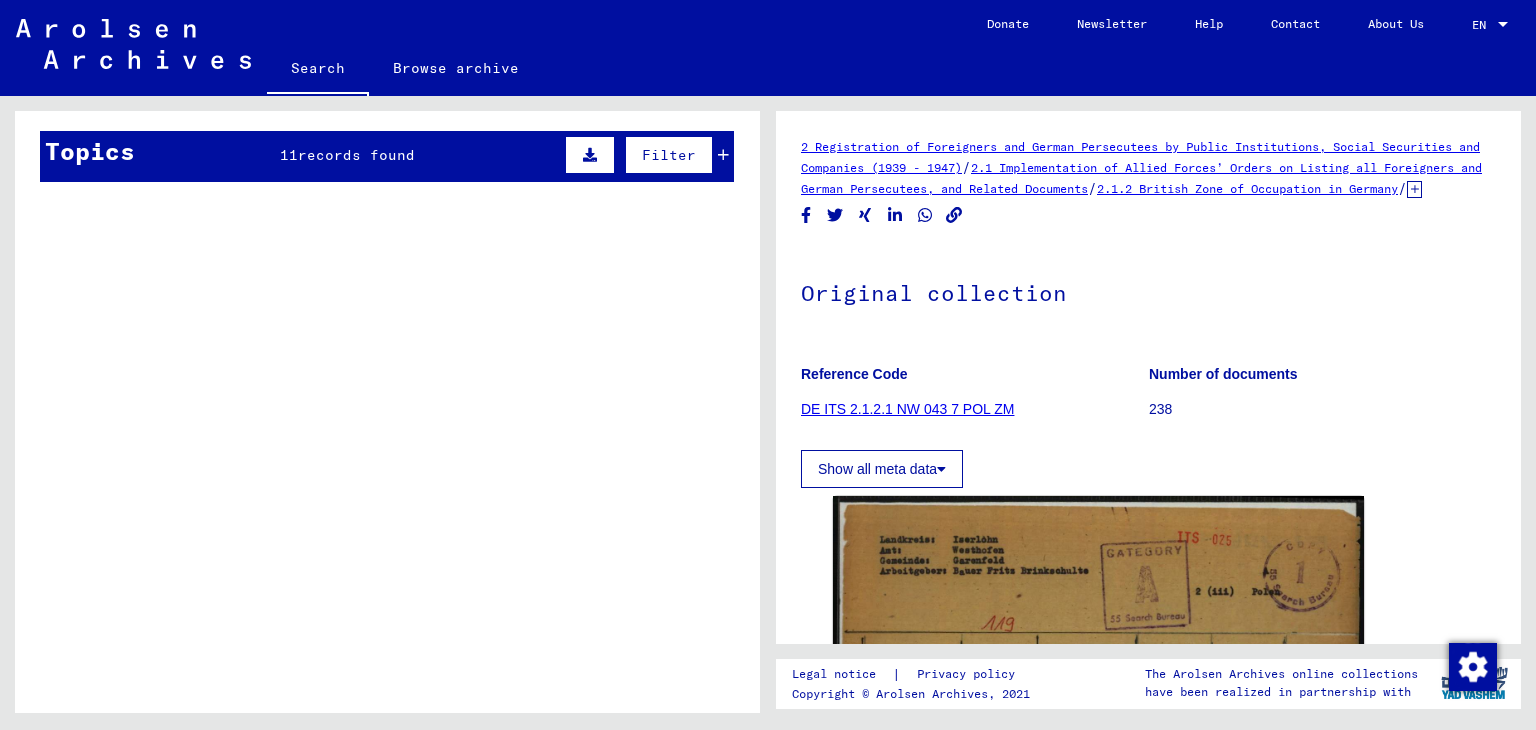 drag, startPoint x: 569, startPoint y: 467, endPoint x: 410, endPoint y: 466, distance: 159.00314 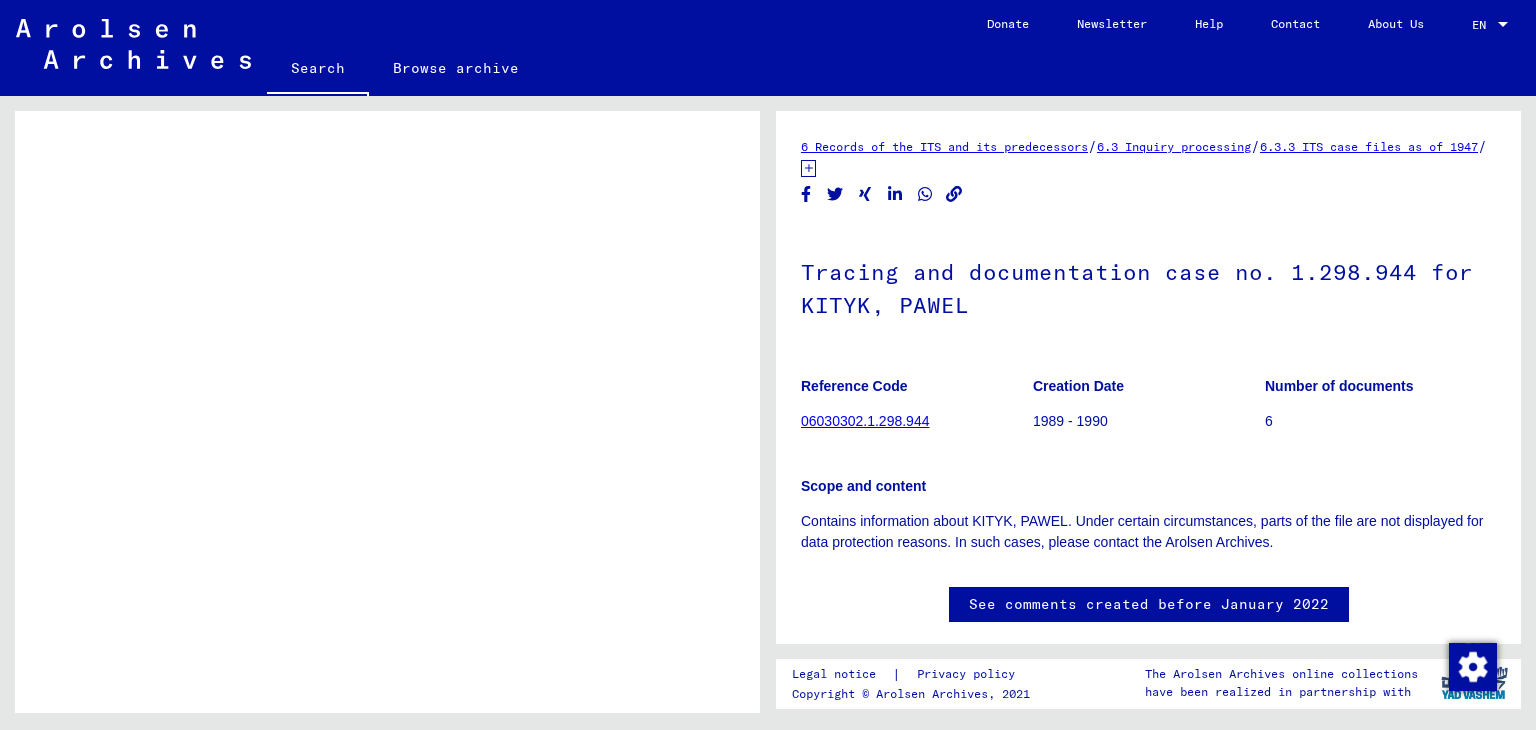 scroll, scrollTop: 894, scrollLeft: 0, axis: vertical 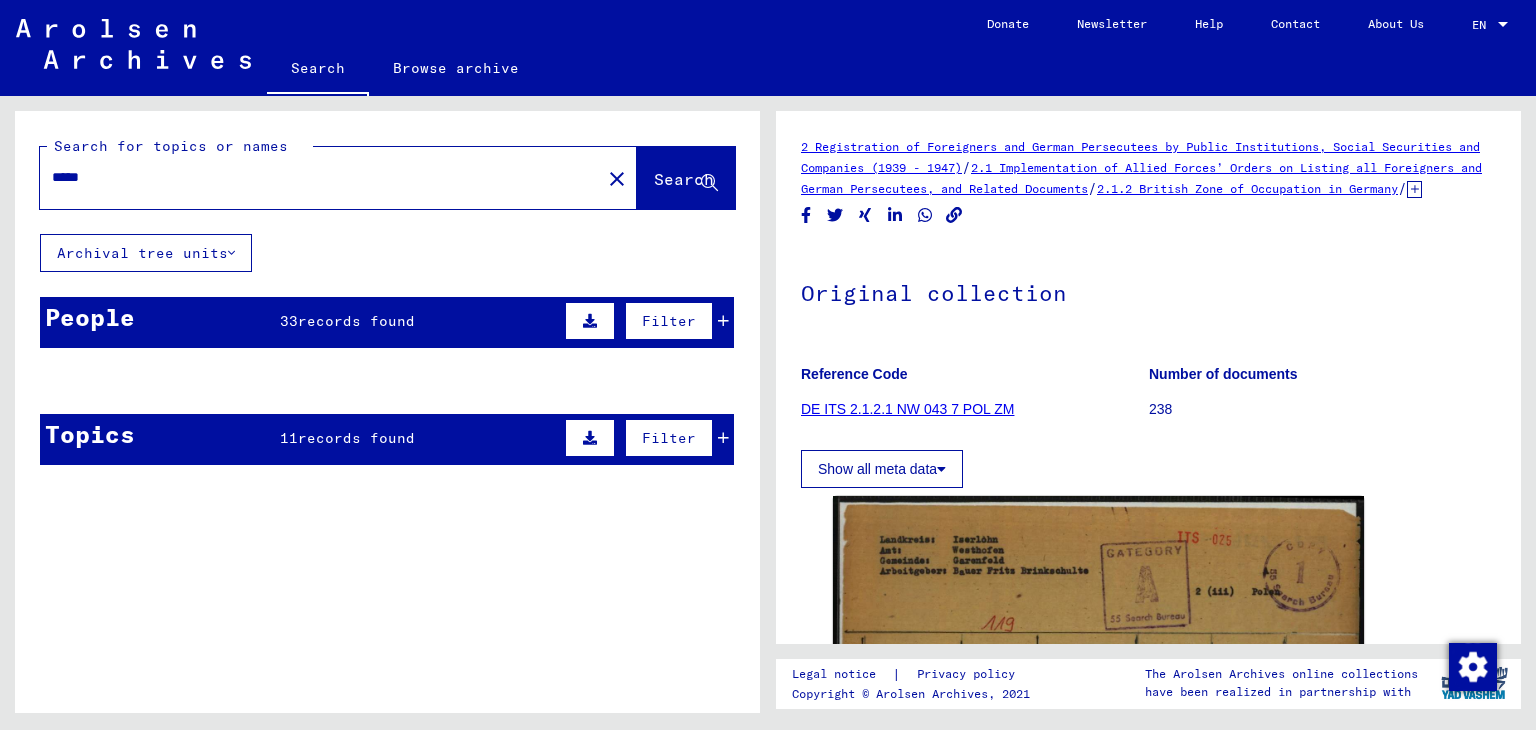click 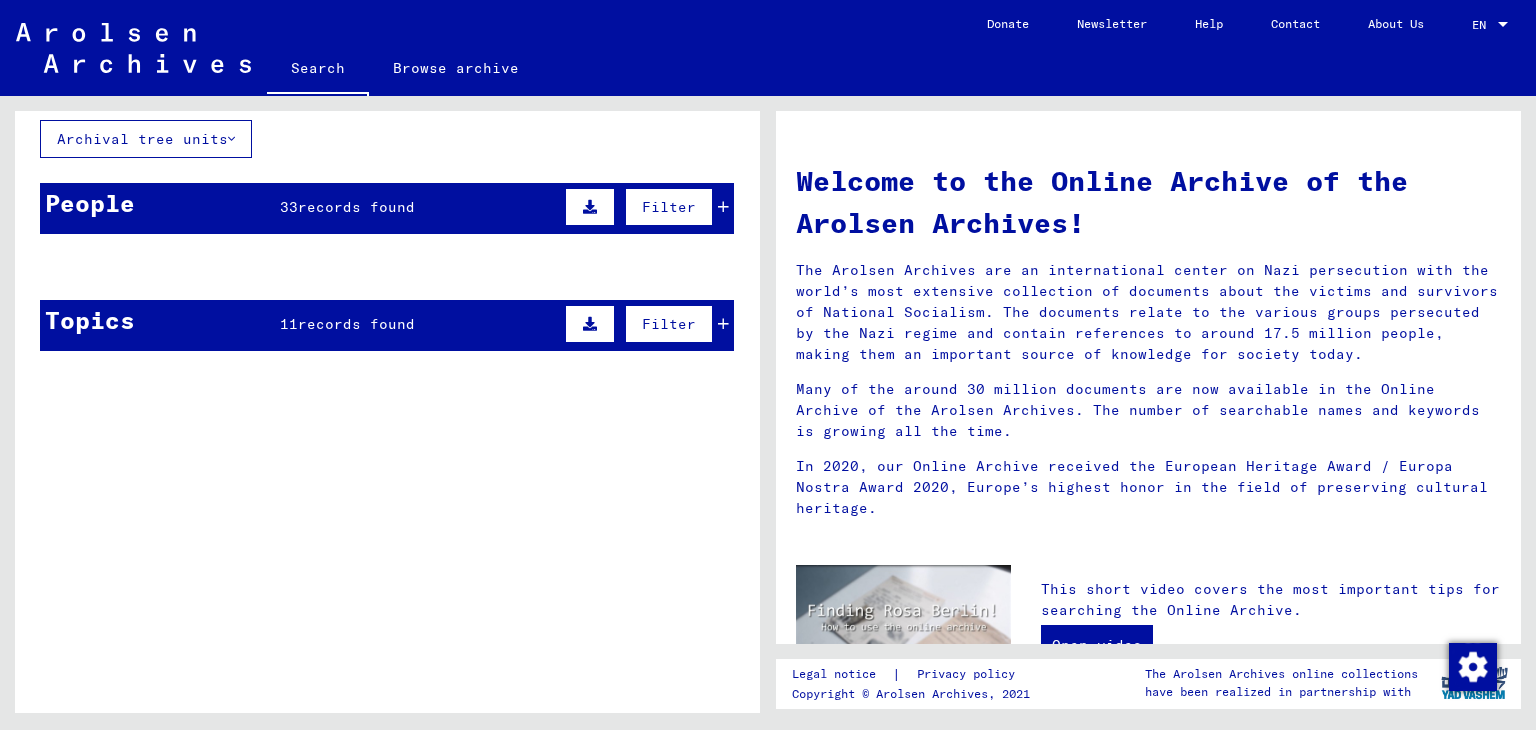 scroll, scrollTop: 0, scrollLeft: 0, axis: both 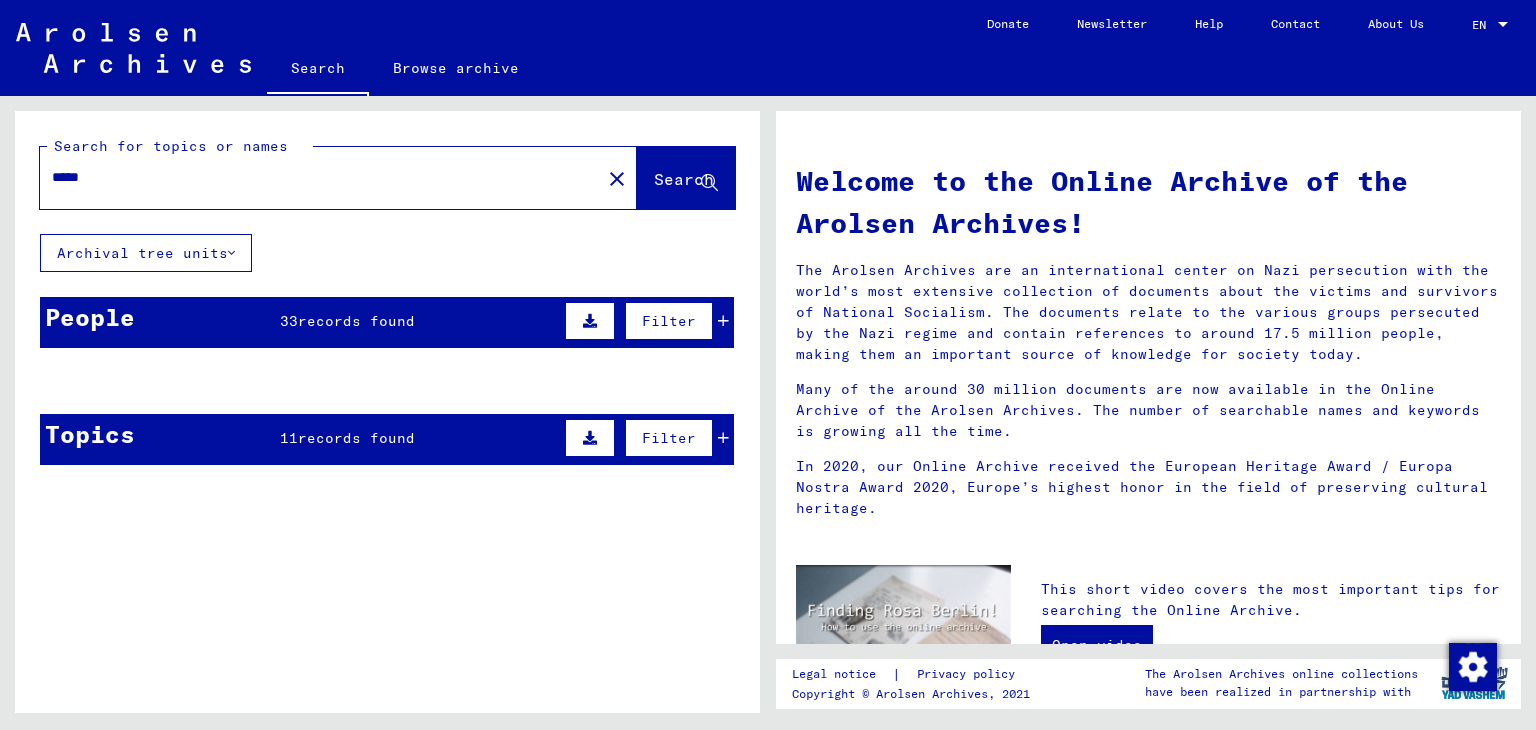 click on "Search" 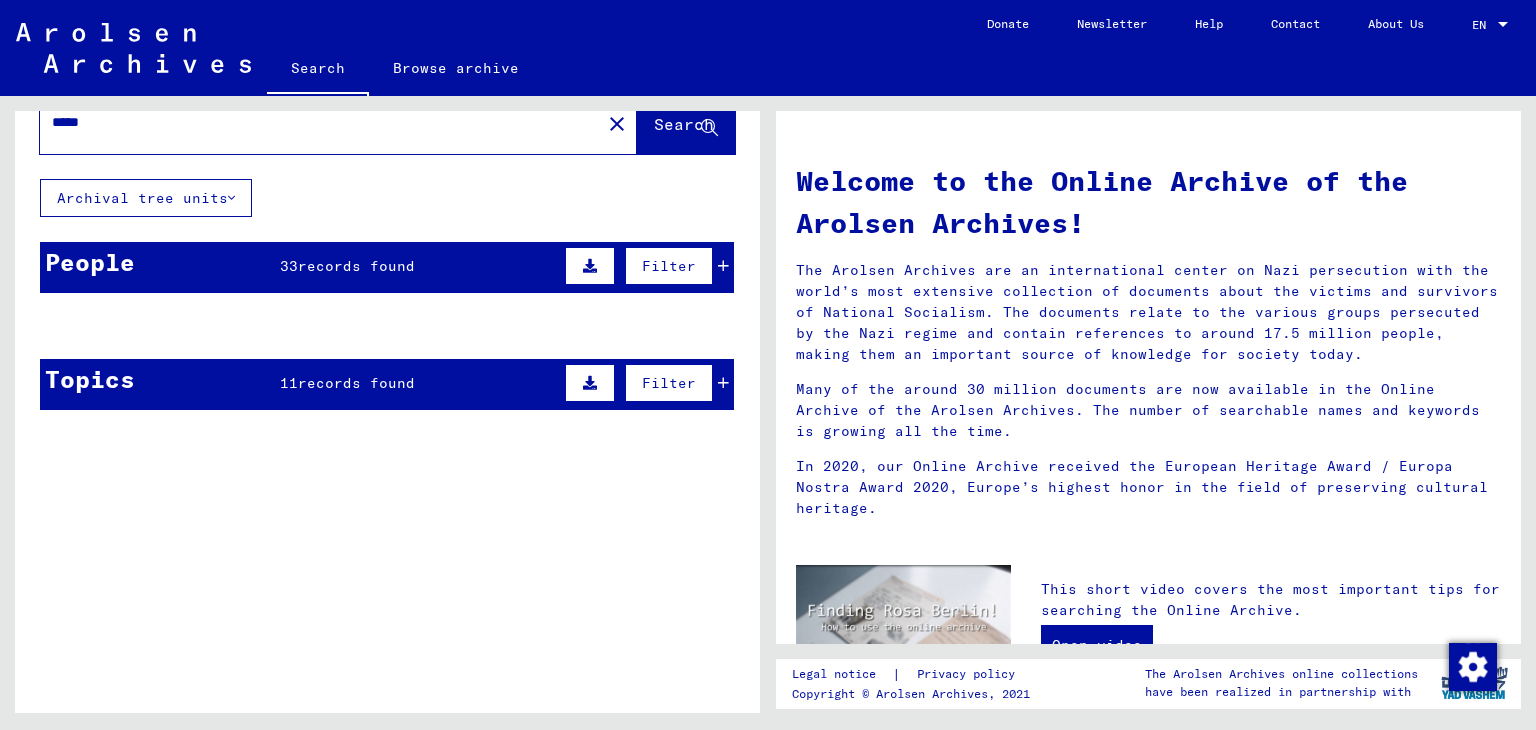 scroll, scrollTop: 55, scrollLeft: 0, axis: vertical 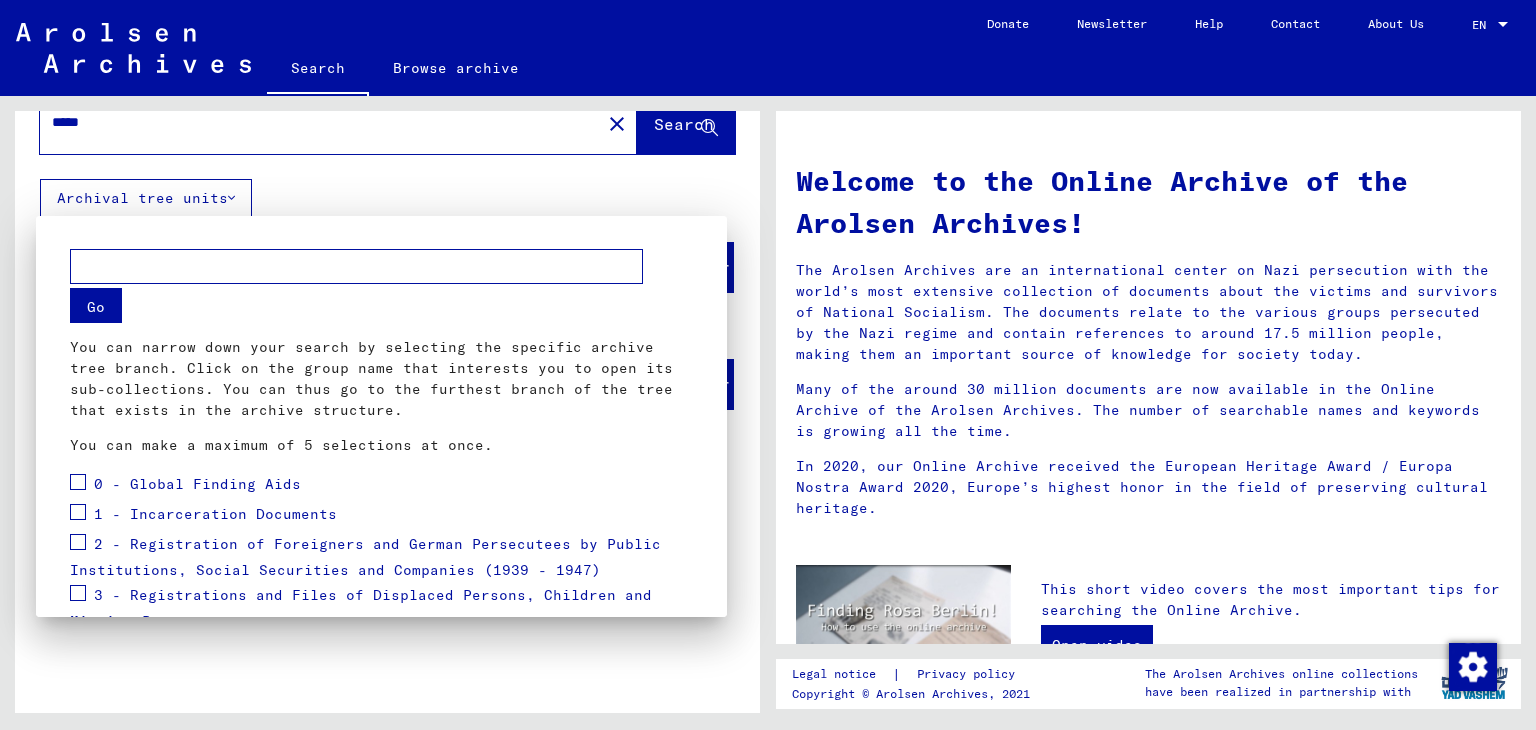 click at bounding box center (768, 365) 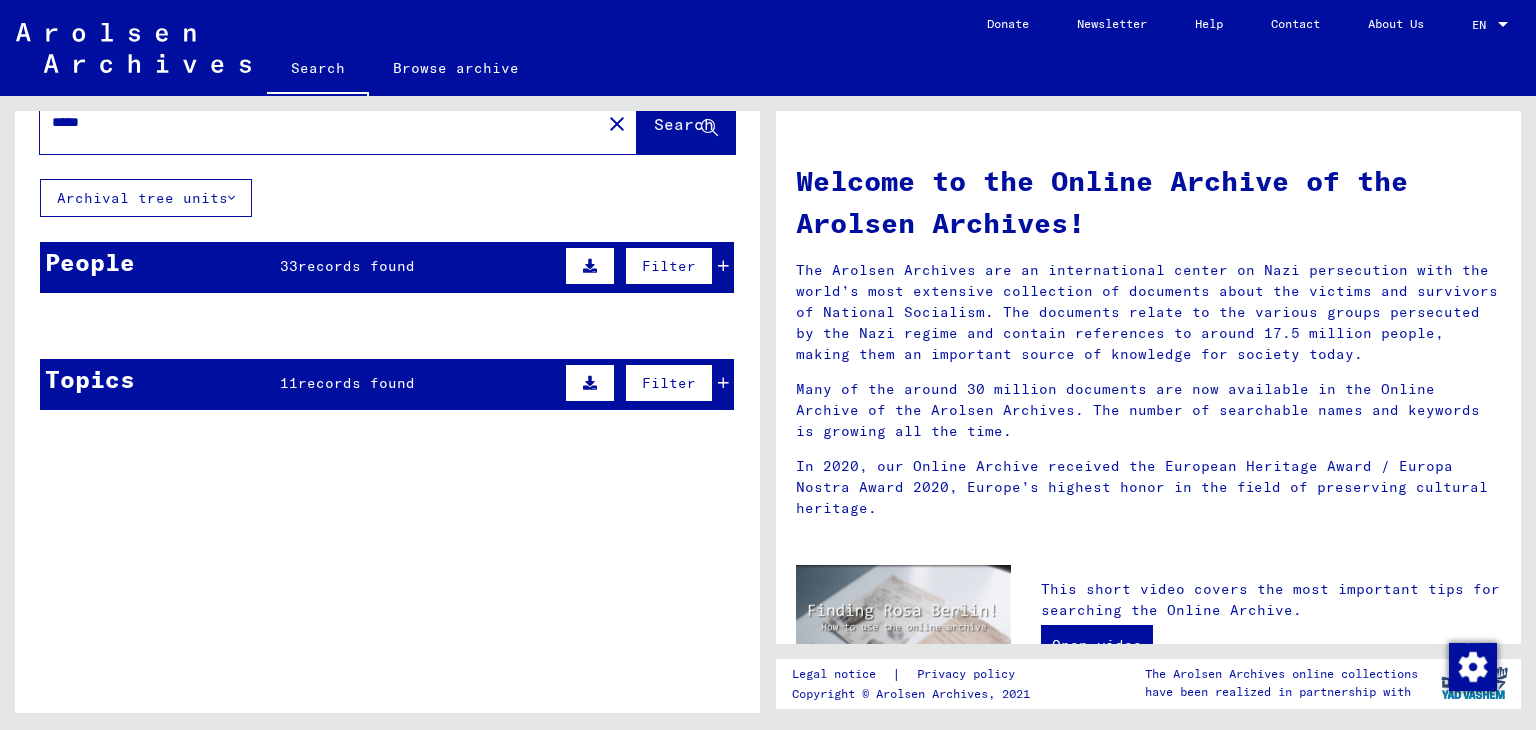 scroll, scrollTop: 0, scrollLeft: 0, axis: both 